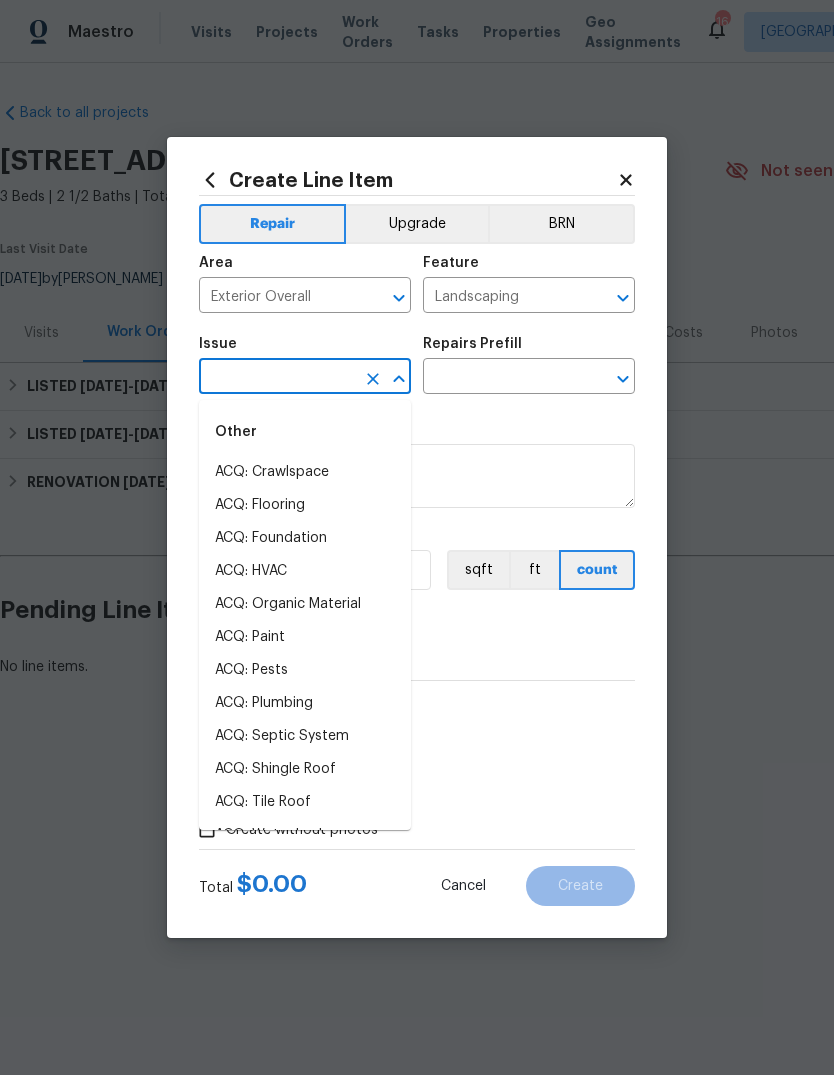 scroll, scrollTop: 0, scrollLeft: 0, axis: both 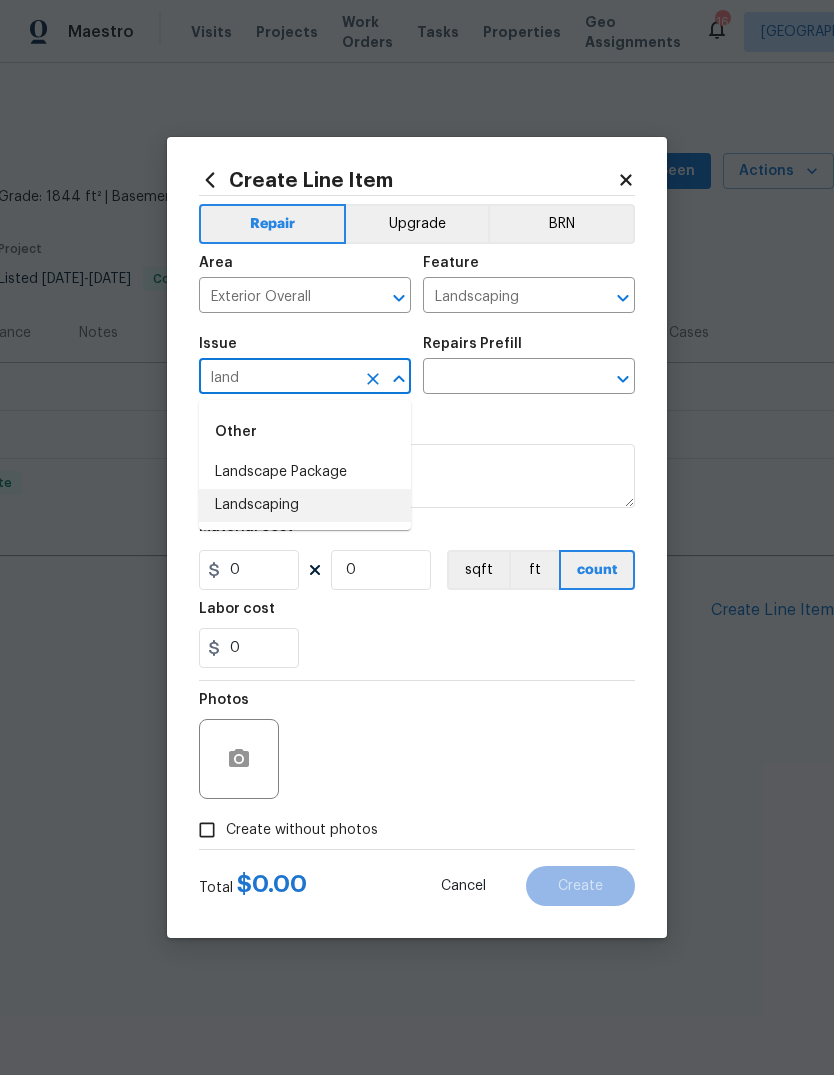 click on "Landscaping" at bounding box center (305, 505) 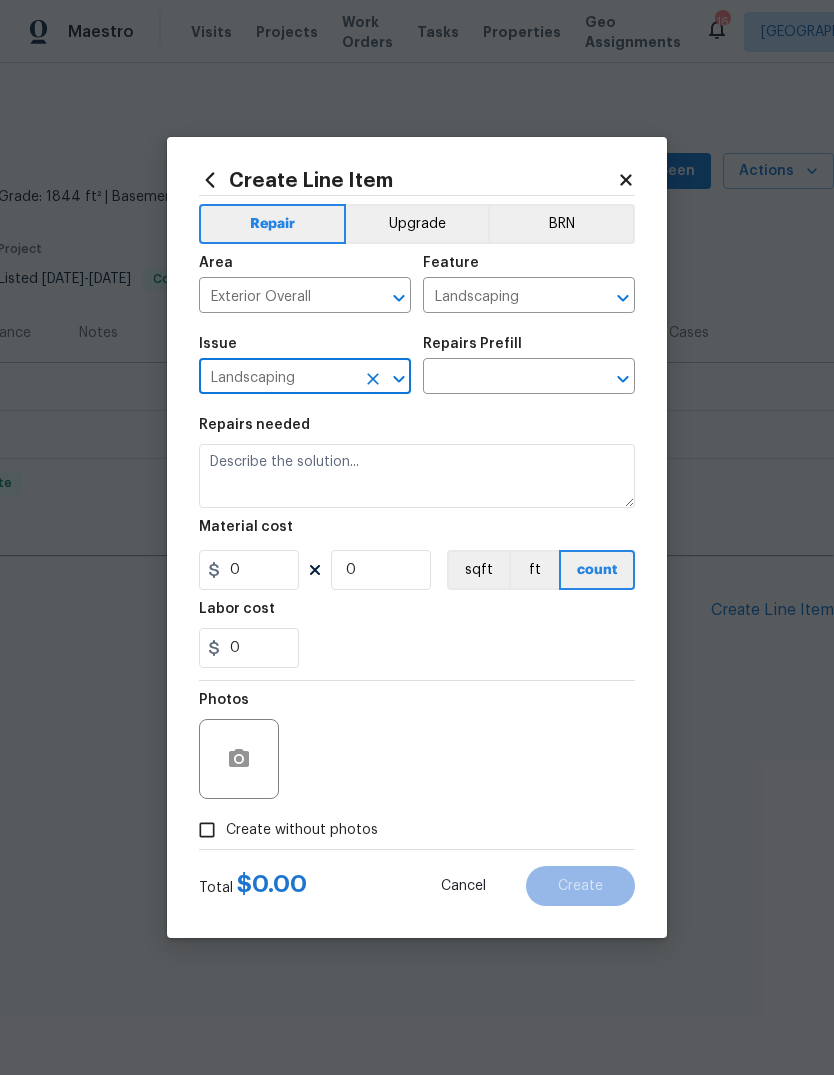 click at bounding box center (501, 378) 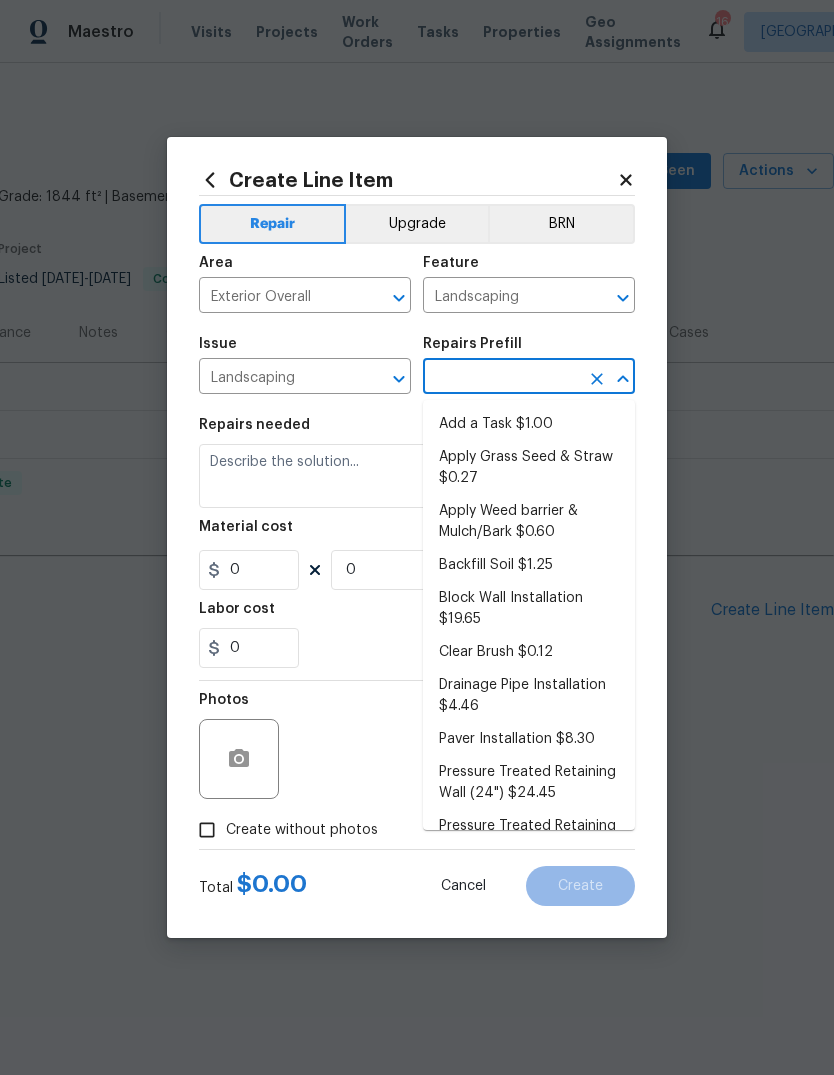 click on "Add a Task $1.00" at bounding box center [529, 424] 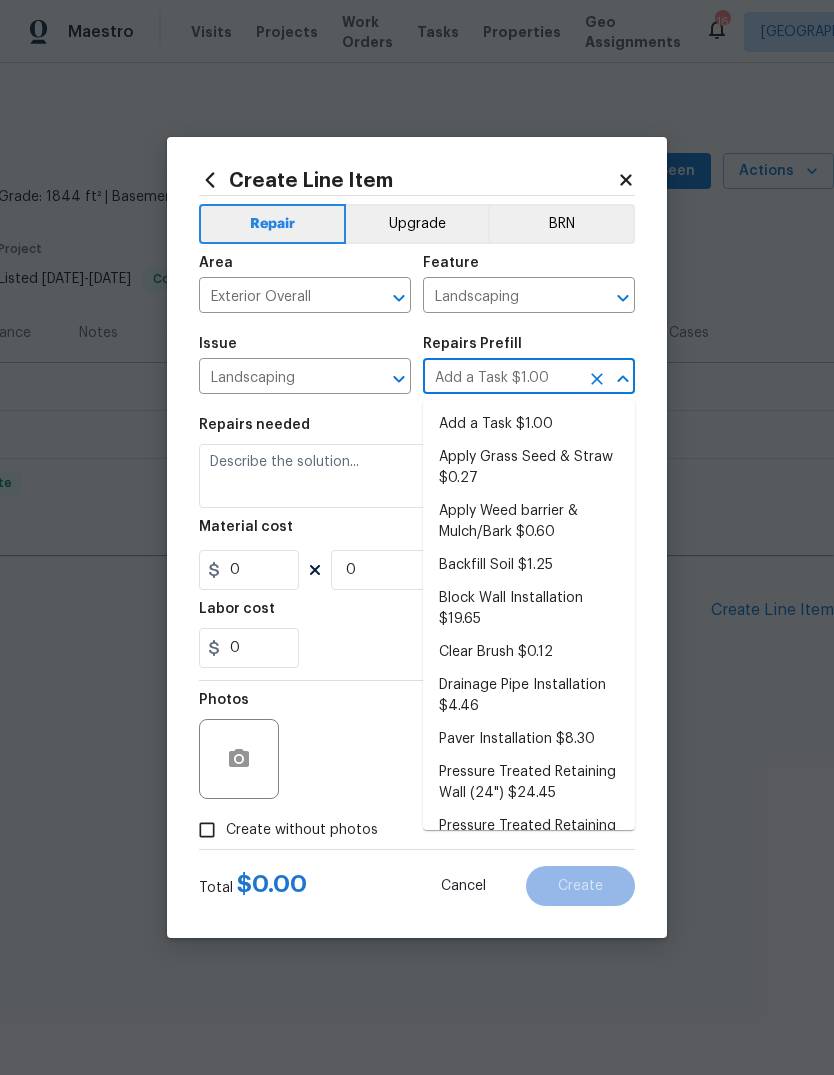 type on "1" 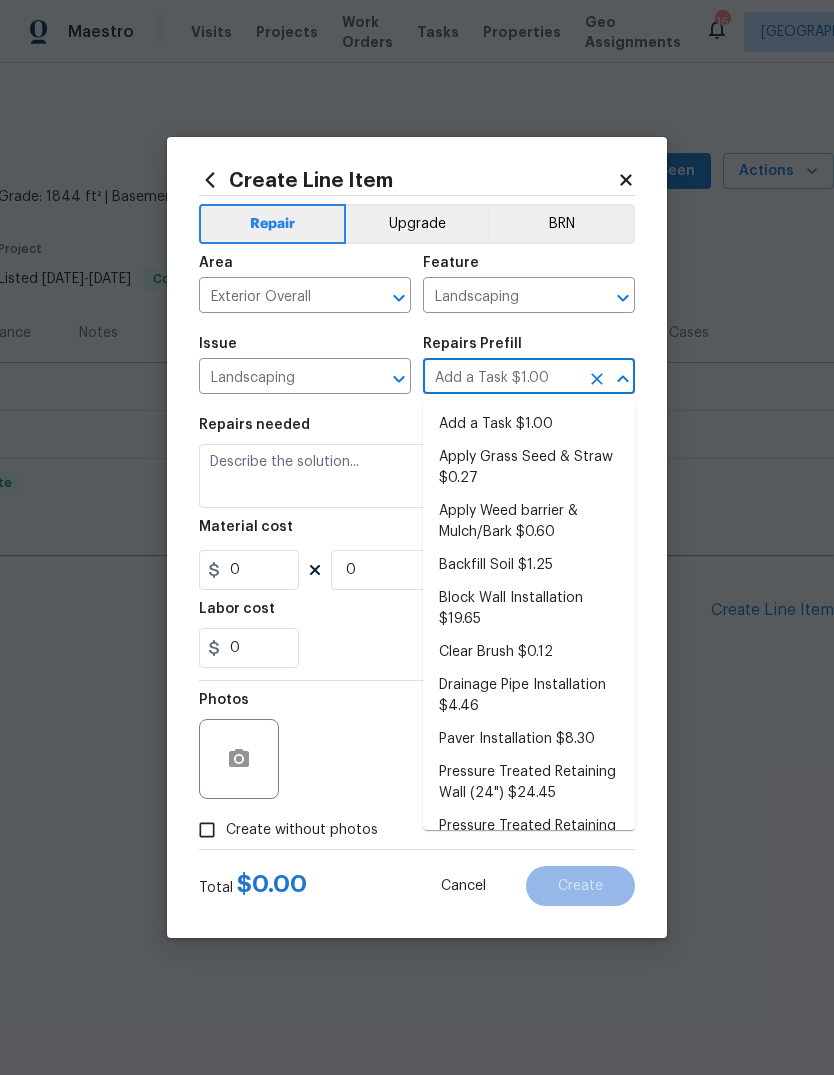 type on "1" 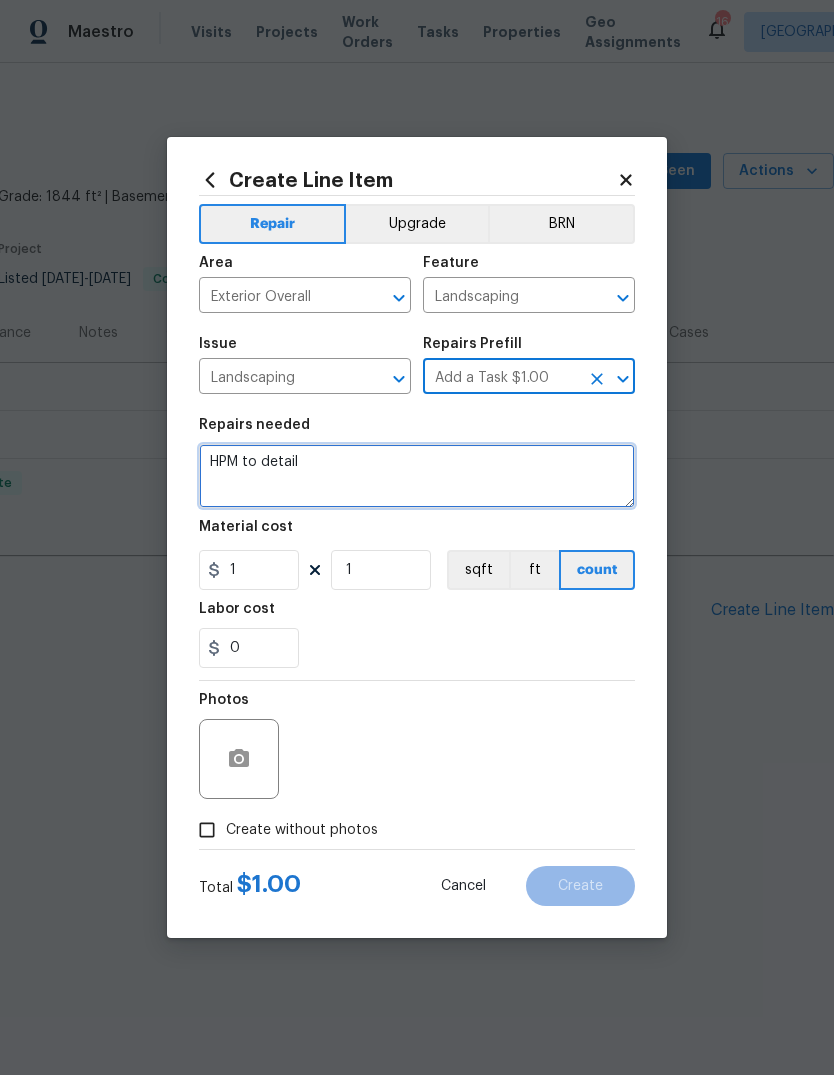 click on "HPM to detail" at bounding box center [417, 476] 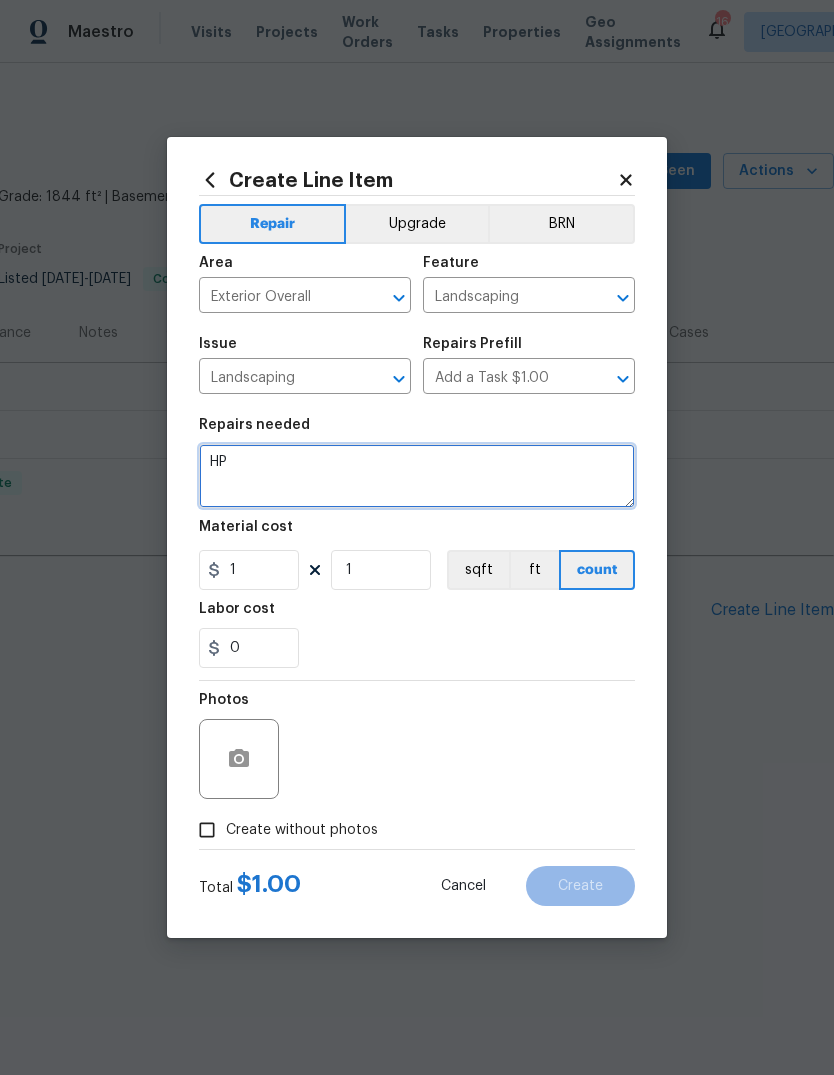 type on "H" 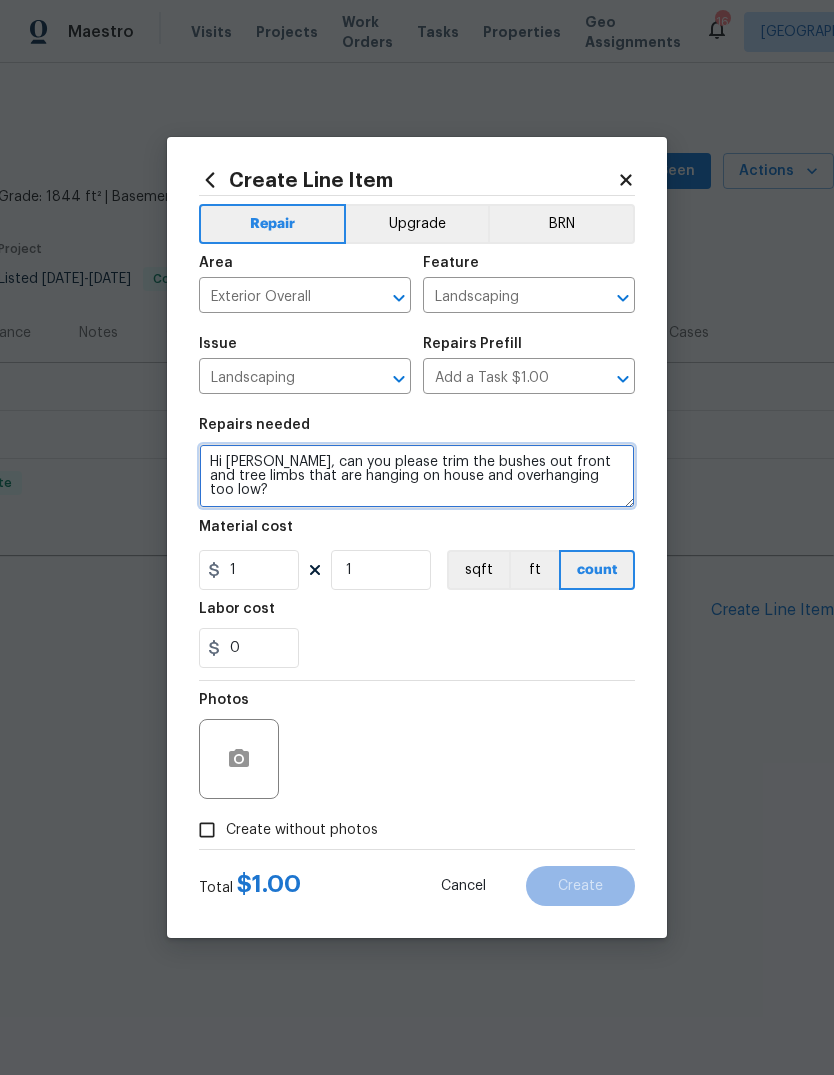 click on "Hi [PERSON_NAME], can you please trim the bushes out front and tree limbs that are hanging on house and overhanging too low?" at bounding box center (417, 476) 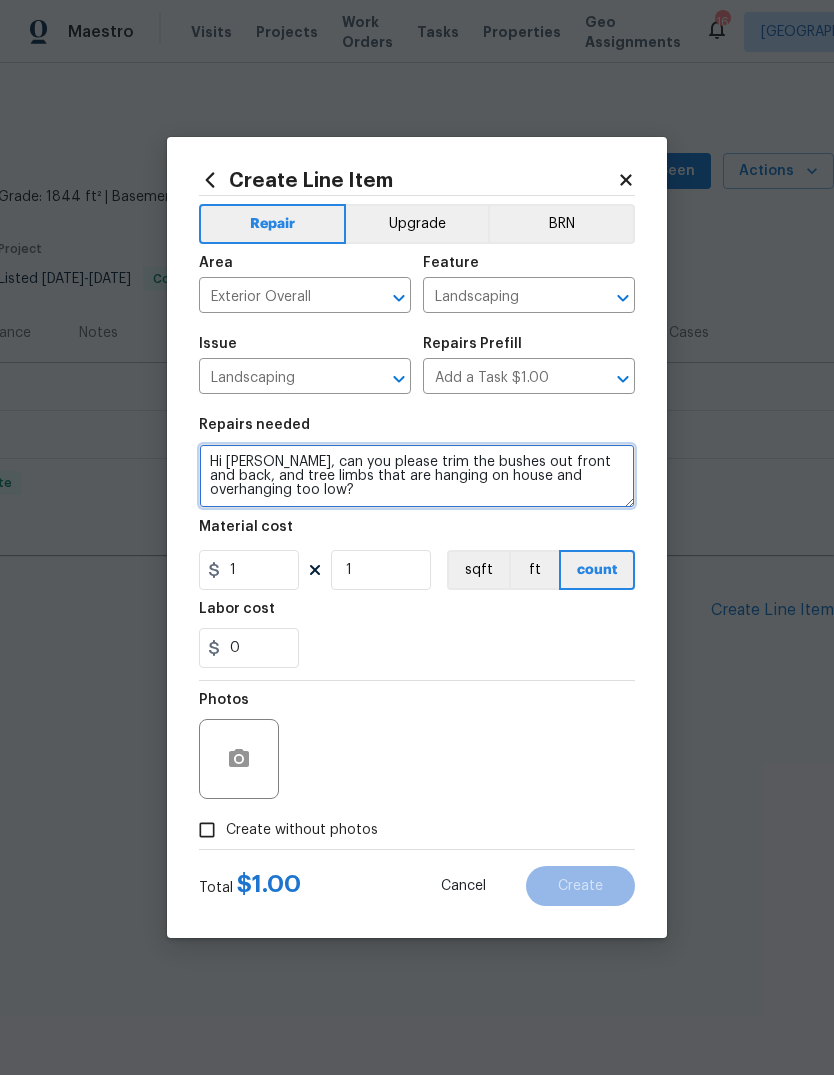 click on "Hi [PERSON_NAME], can you please trim the bushes out front and back, and tree limbs that are hanging on house and overhanging too low?" at bounding box center (417, 476) 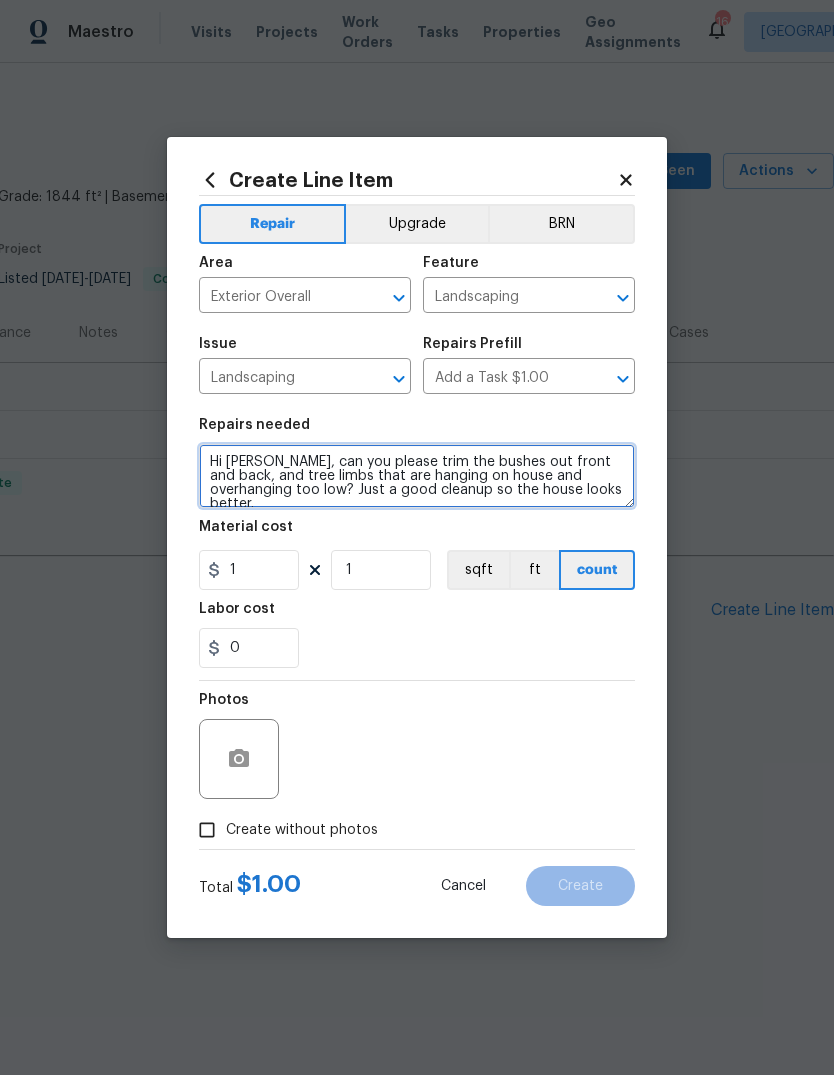 type on "Hi [PERSON_NAME], can you please trim the bushes out front and back, and tree limbs that are hanging on house and overhanging too low? Just a good cleanup so the house looks better." 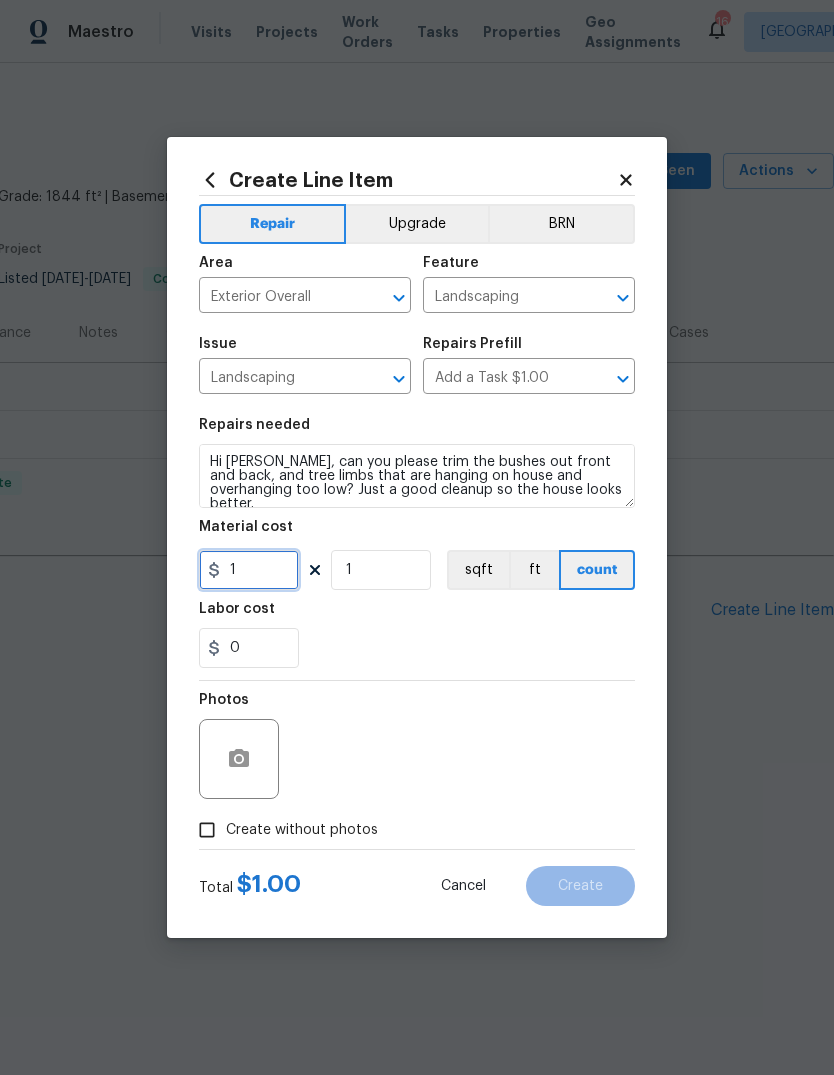 click on "1" at bounding box center (249, 570) 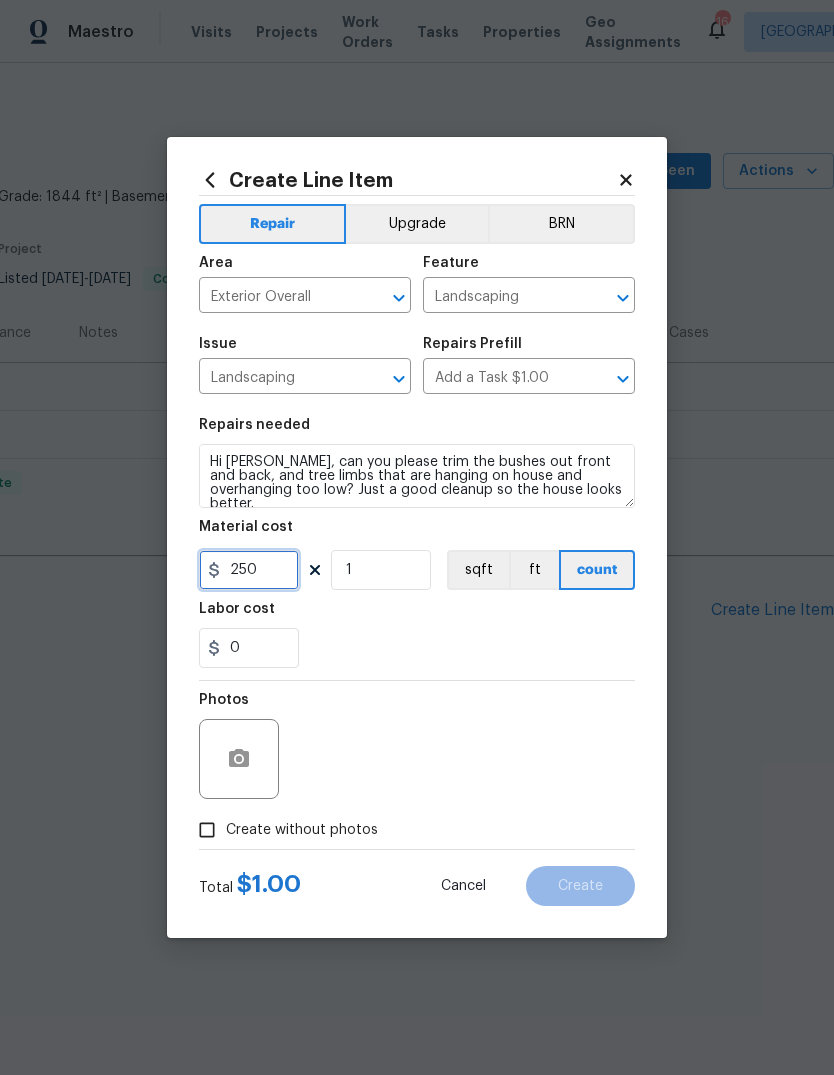 type on "250" 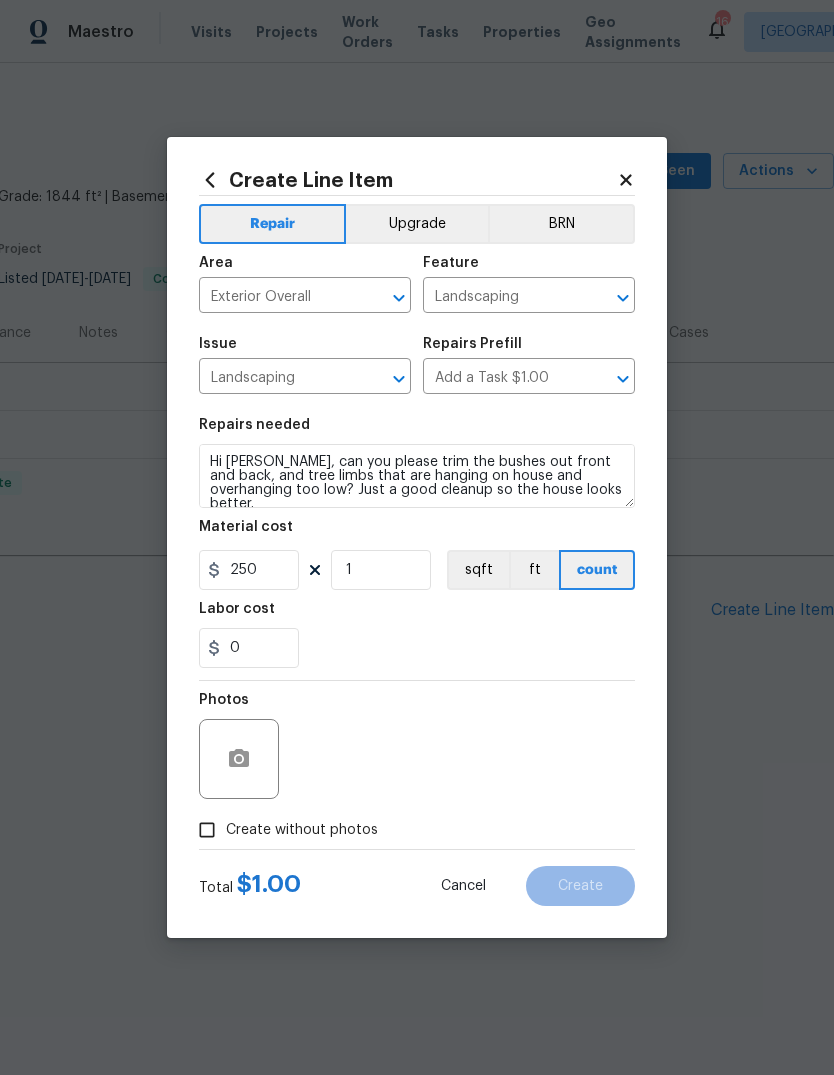 click on "0" at bounding box center (417, 648) 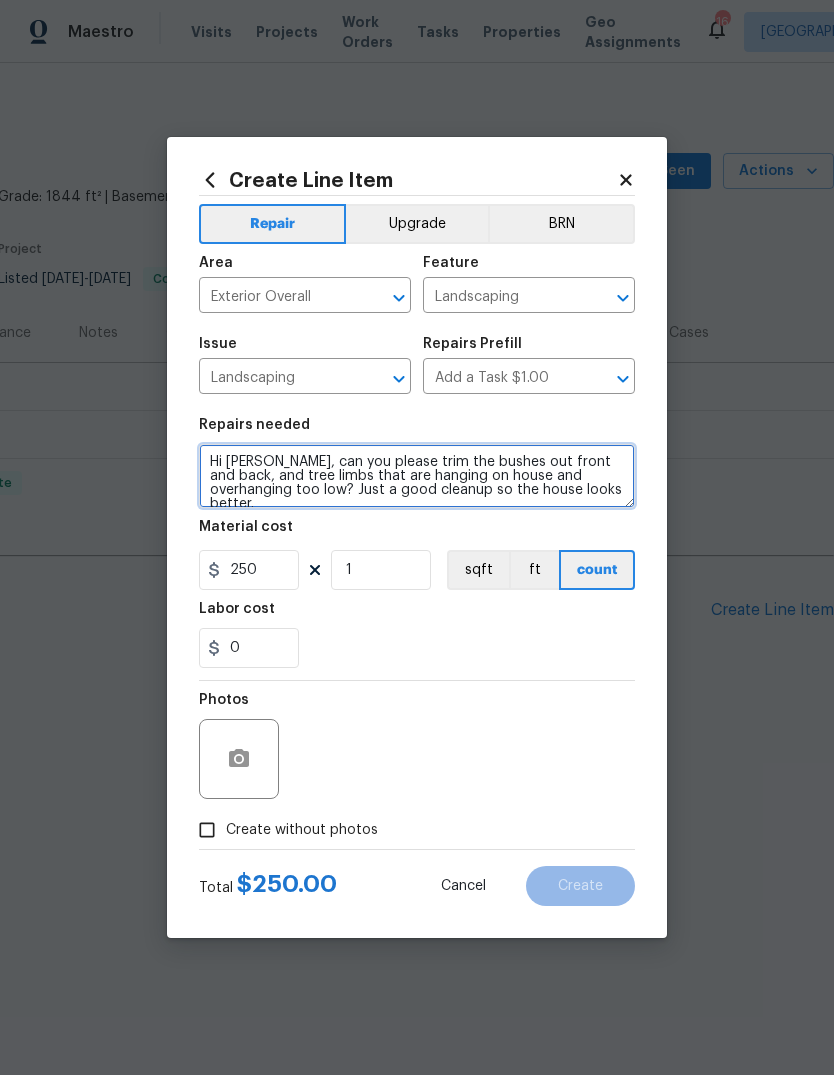 click on "Hi [PERSON_NAME], can you please trim the bushes out front and back, and tree limbs that are hanging on house and overhanging too low? Just a good cleanup so the house looks better." at bounding box center [417, 476] 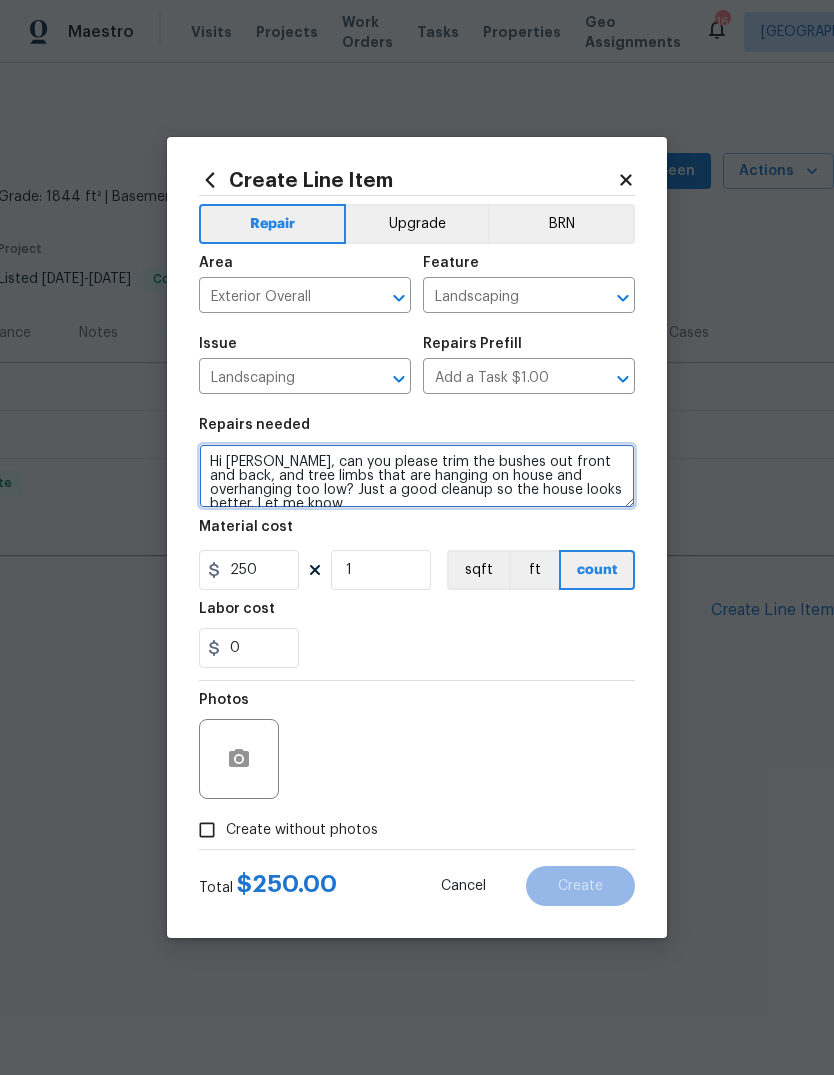 scroll, scrollTop: 4, scrollLeft: 0, axis: vertical 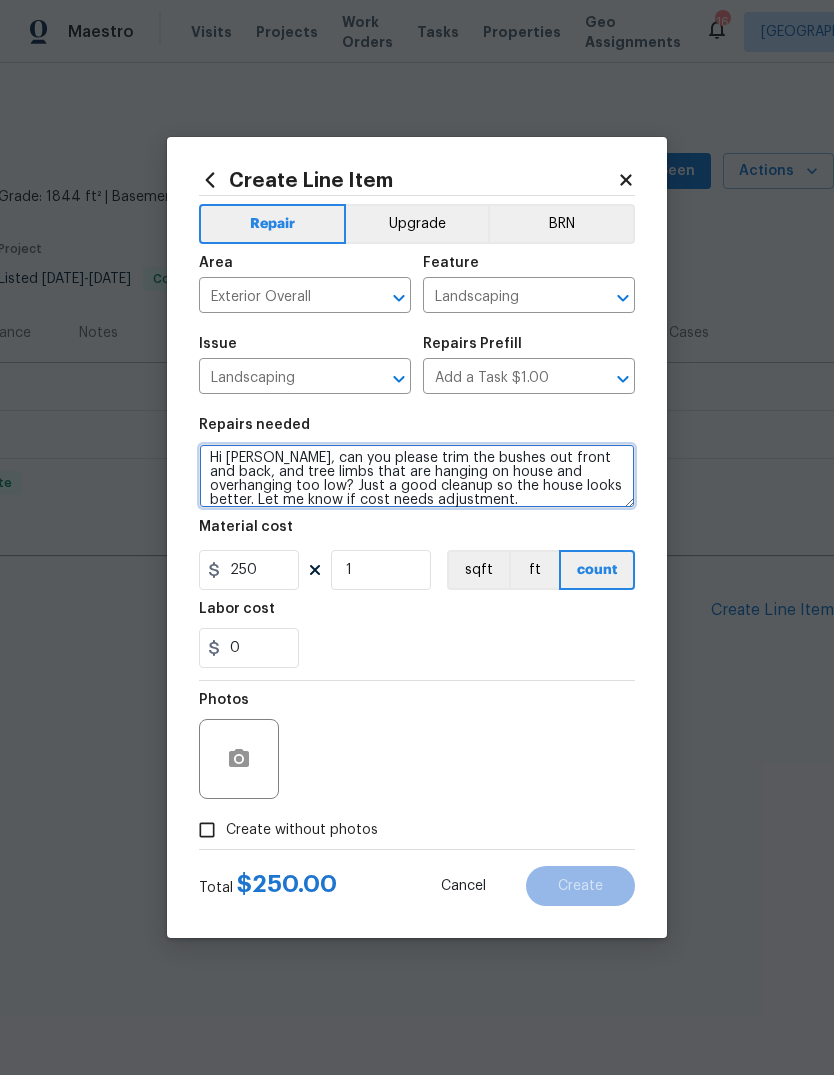 type on "Hi [PERSON_NAME], can you please trim the bushes out front and back, and tree limbs that are hanging on house and overhanging too low? Just a good cleanup so the house looks better. Let me know if cost needs adjustment." 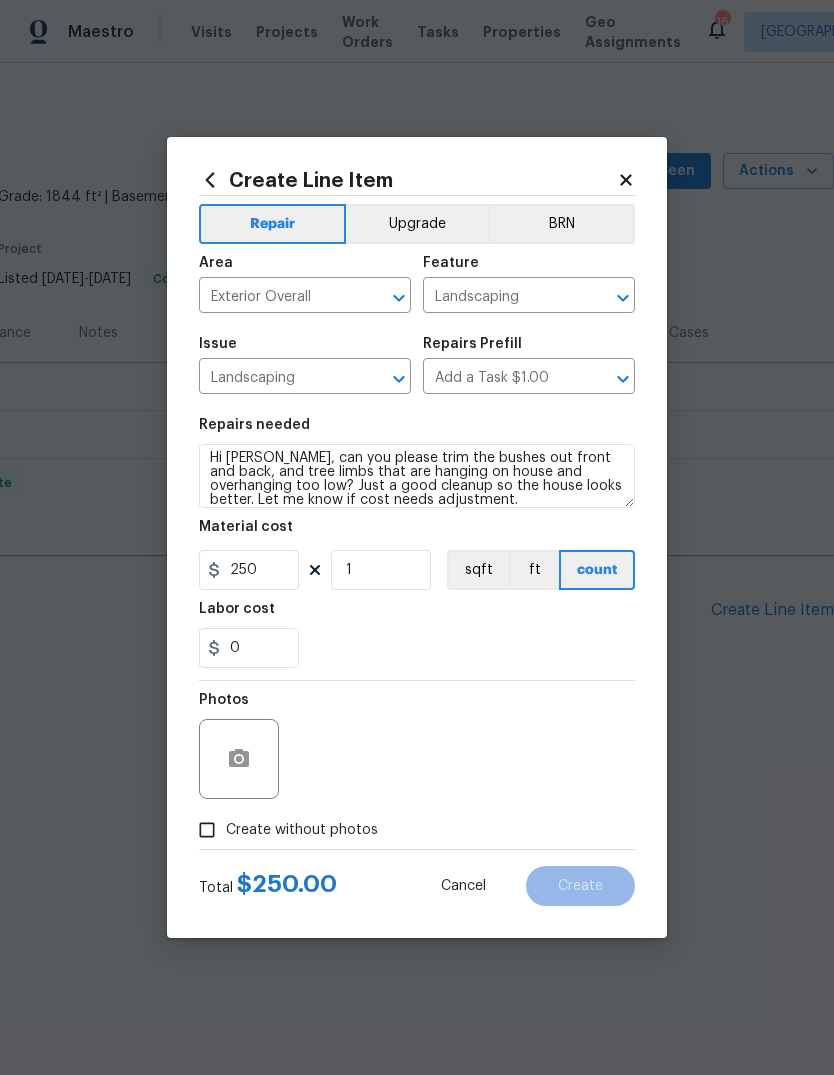 click on "0" at bounding box center (417, 648) 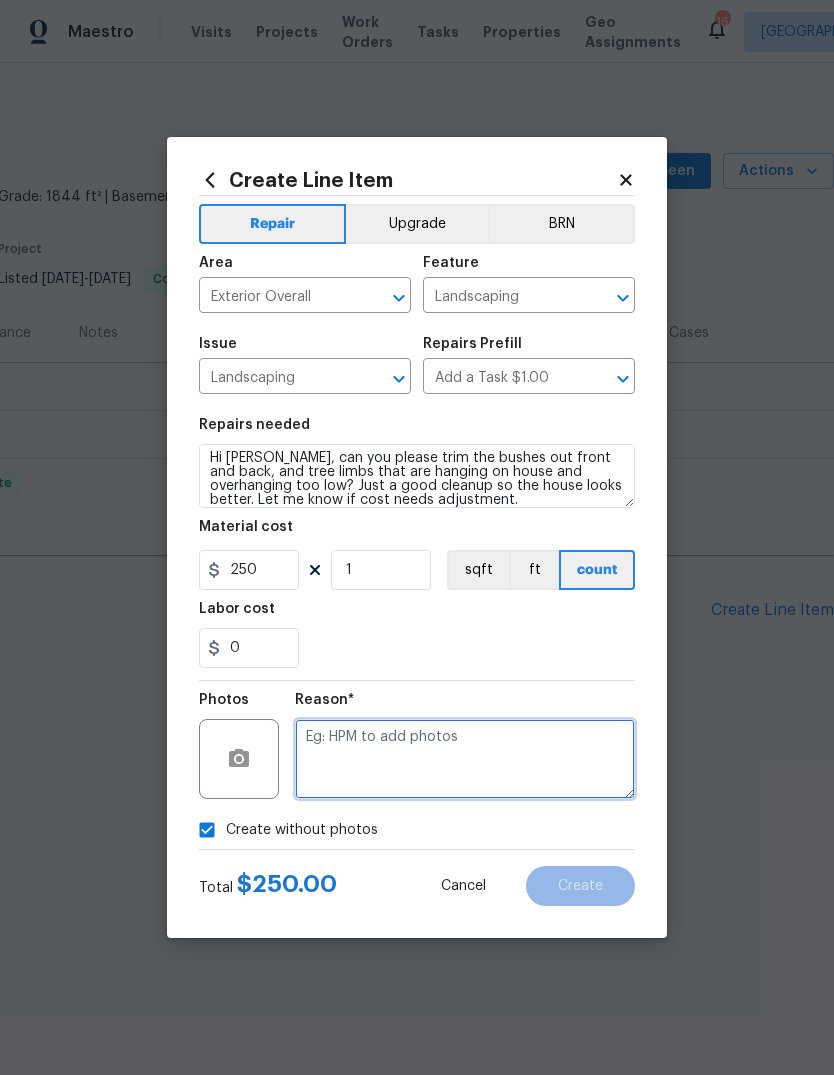 click at bounding box center (465, 759) 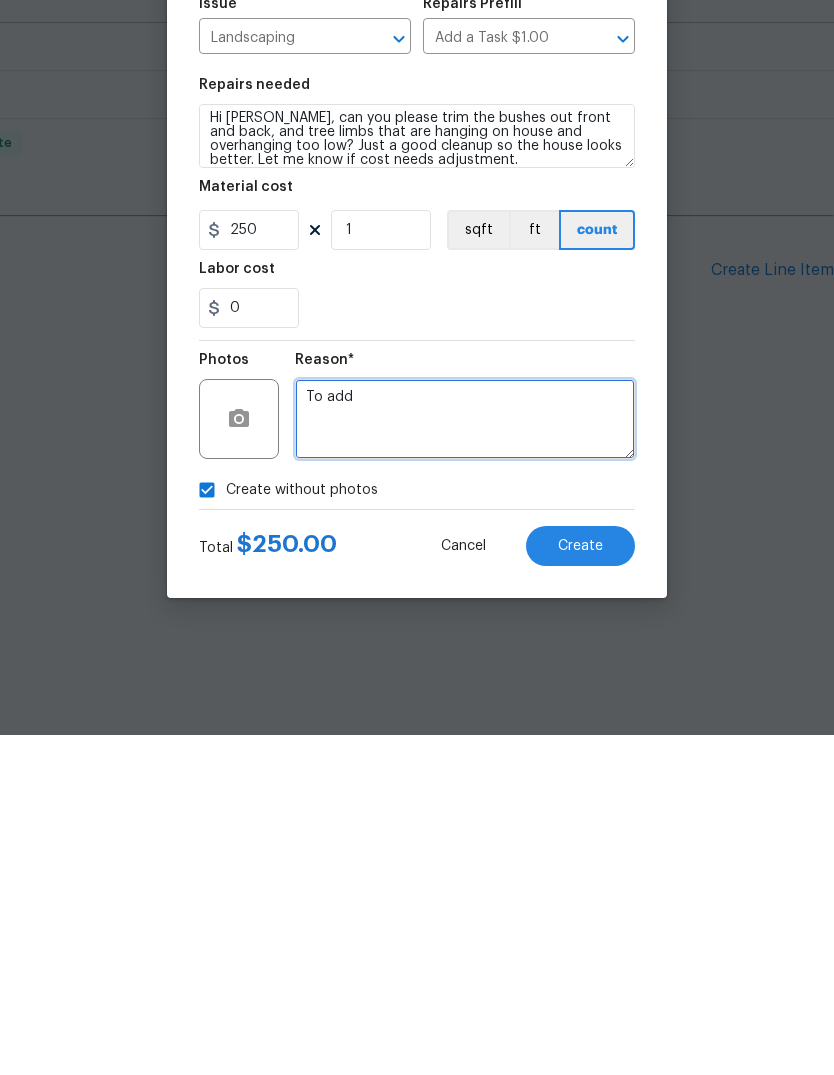 type on "To add" 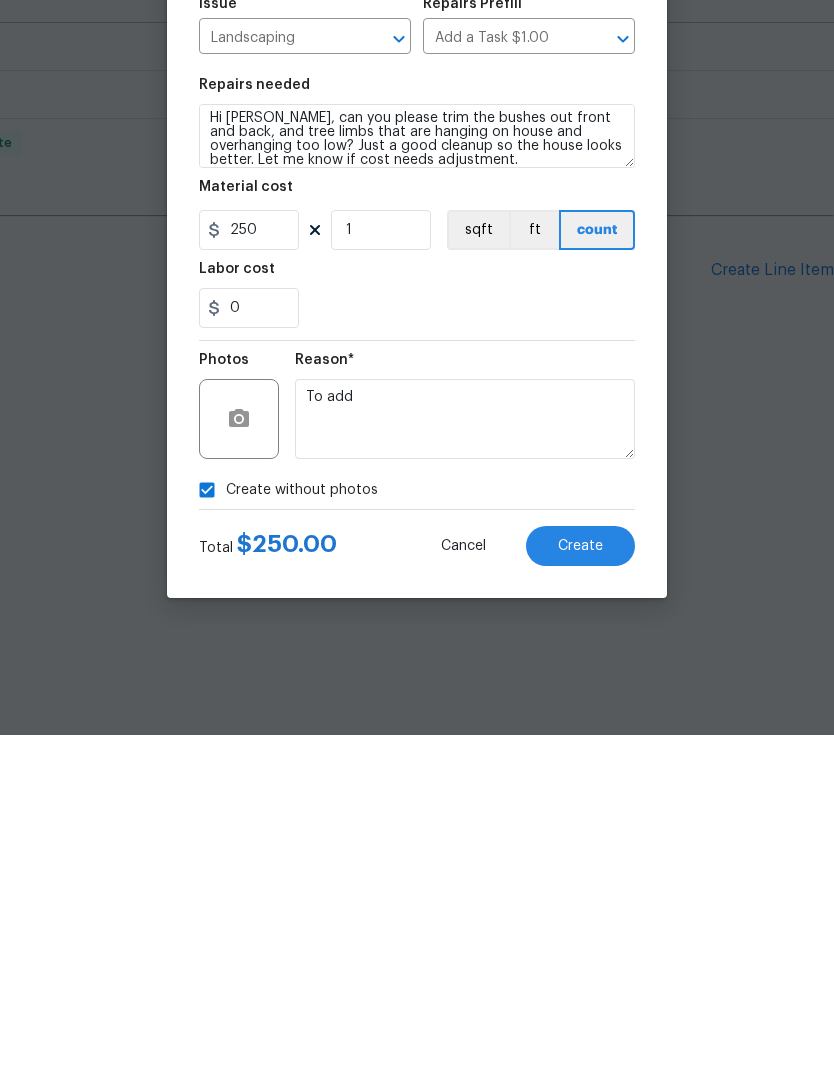 click on "Create" at bounding box center [580, 886] 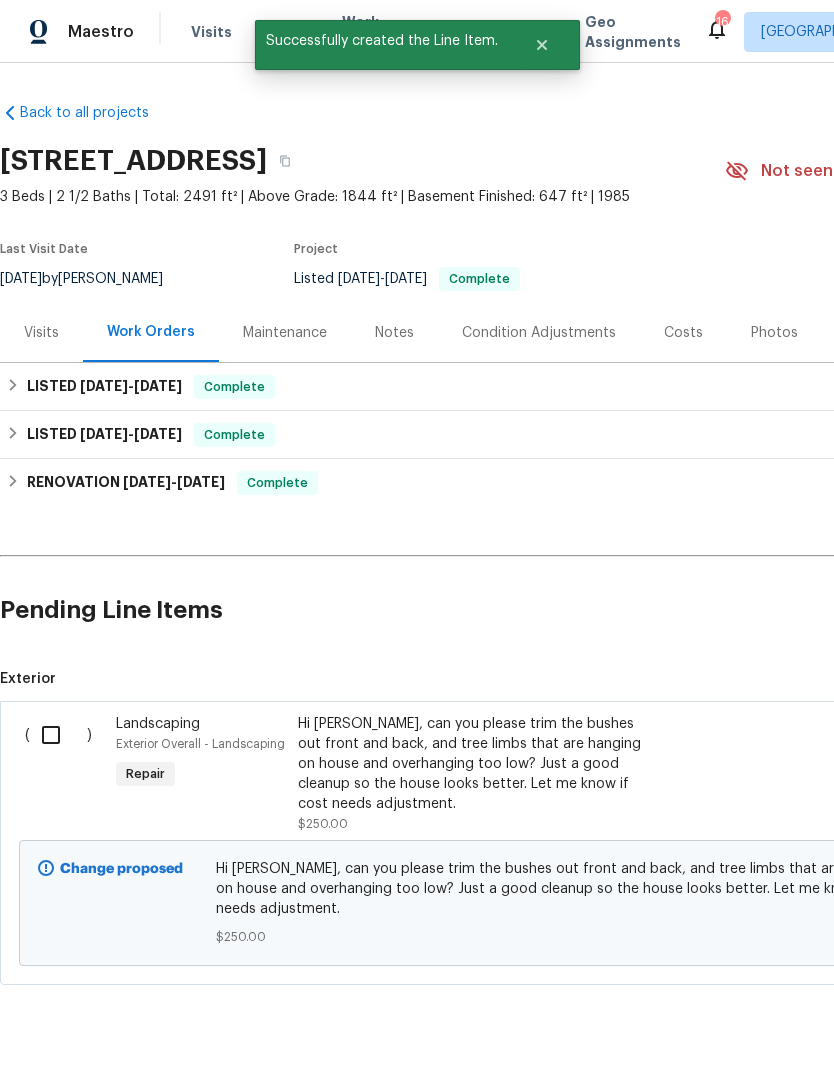 scroll, scrollTop: 0, scrollLeft: 0, axis: both 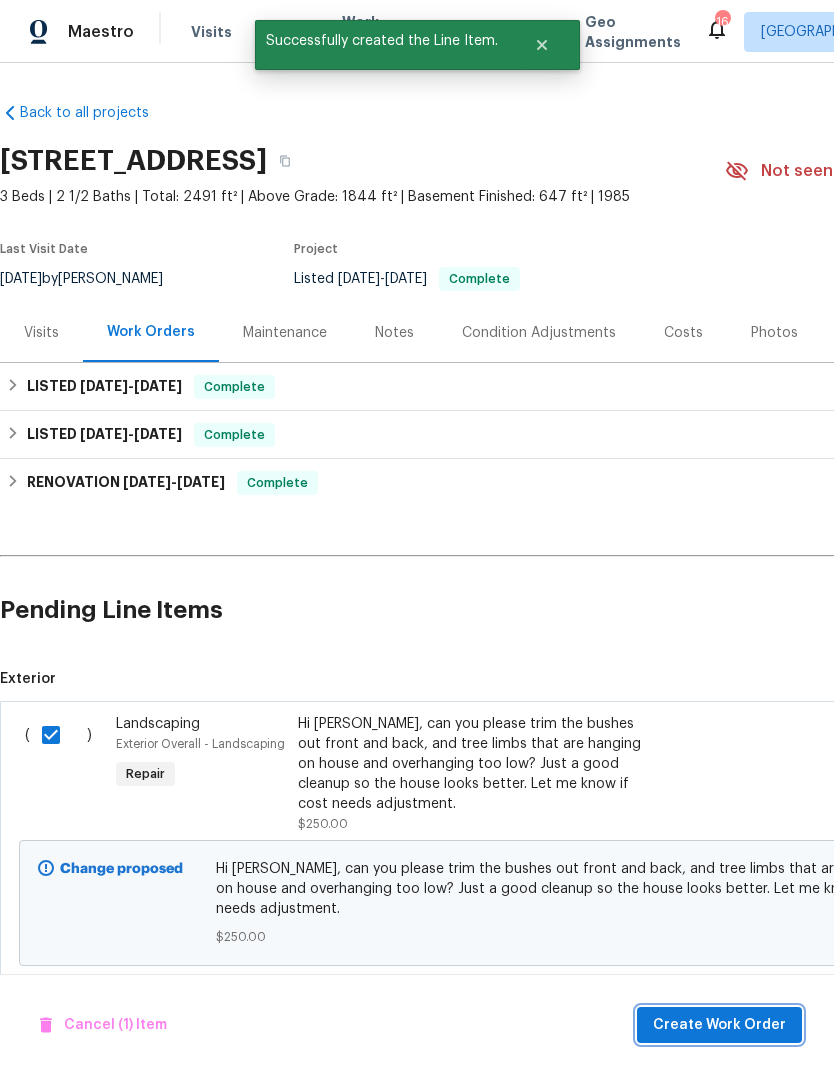 click on "Create Work Order" at bounding box center [719, 1025] 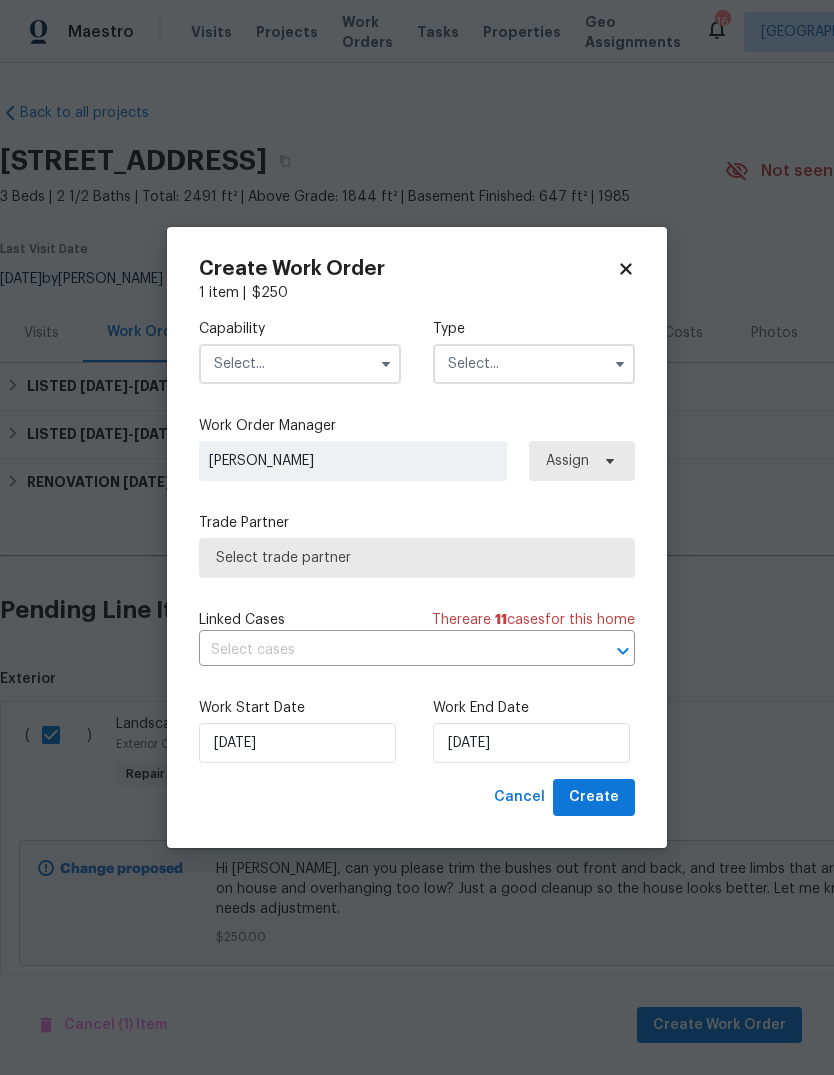 click at bounding box center (300, 364) 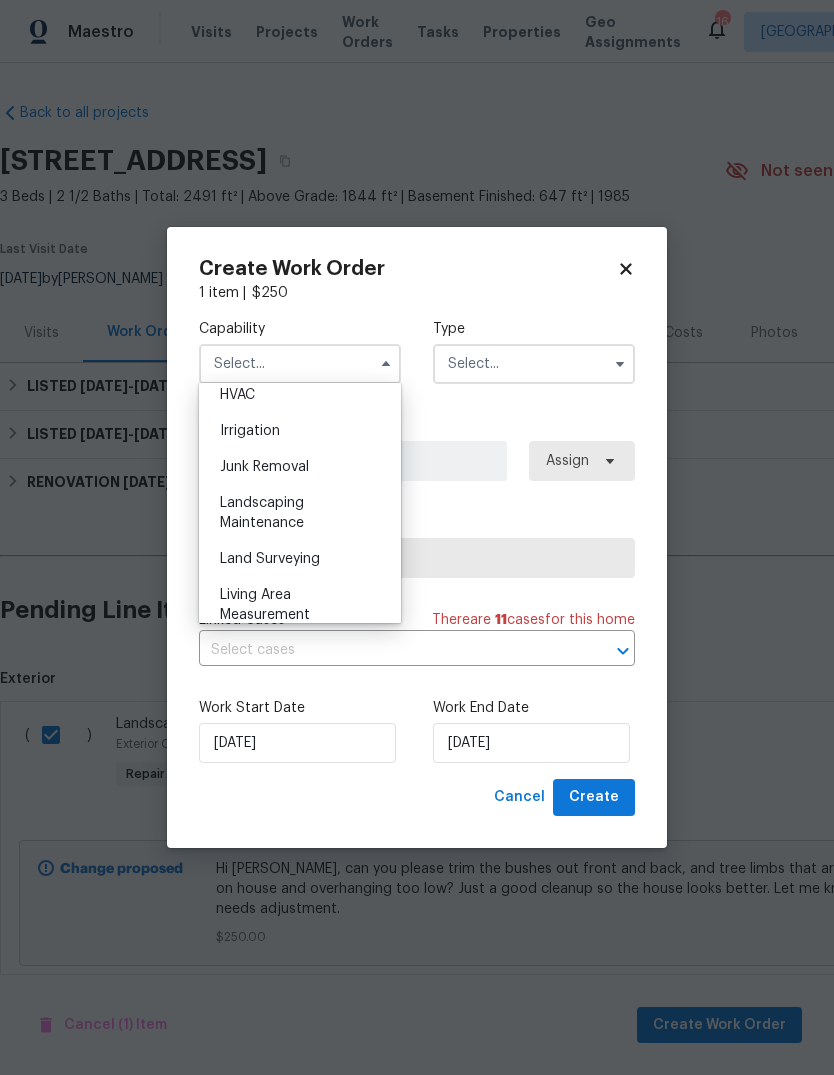 scroll, scrollTop: 1190, scrollLeft: 0, axis: vertical 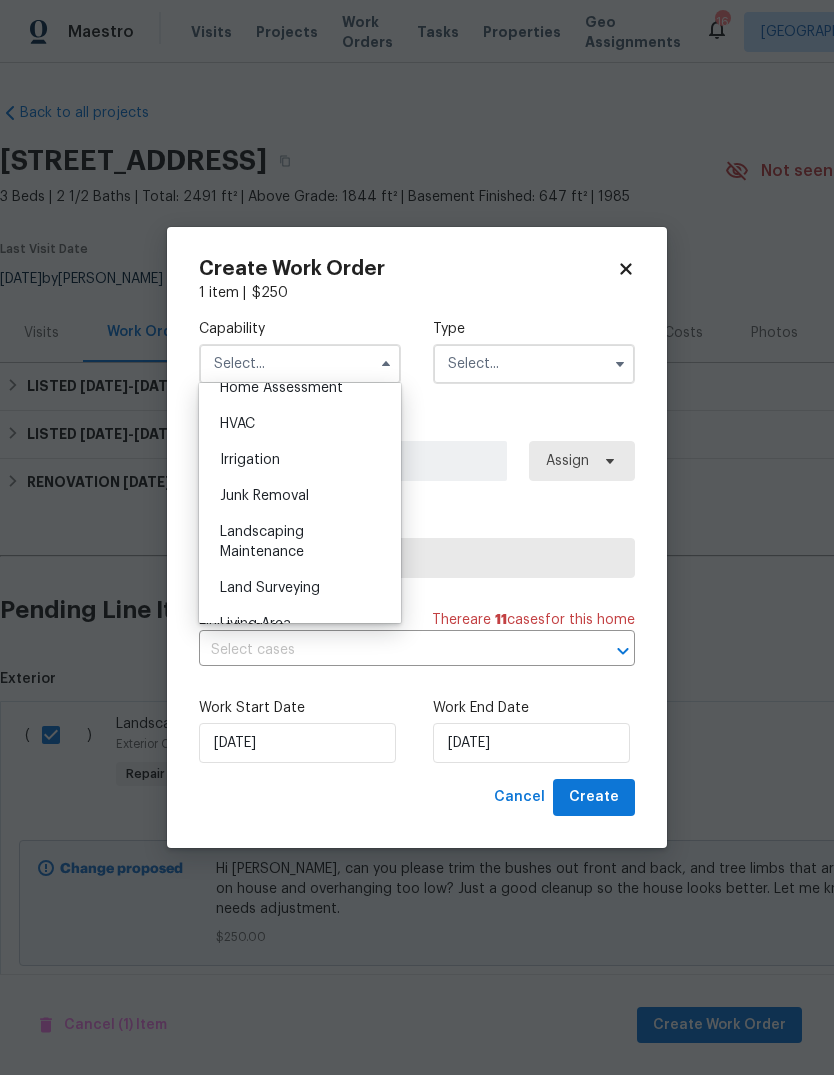 click on "Landscaping Maintenance" at bounding box center (262, 542) 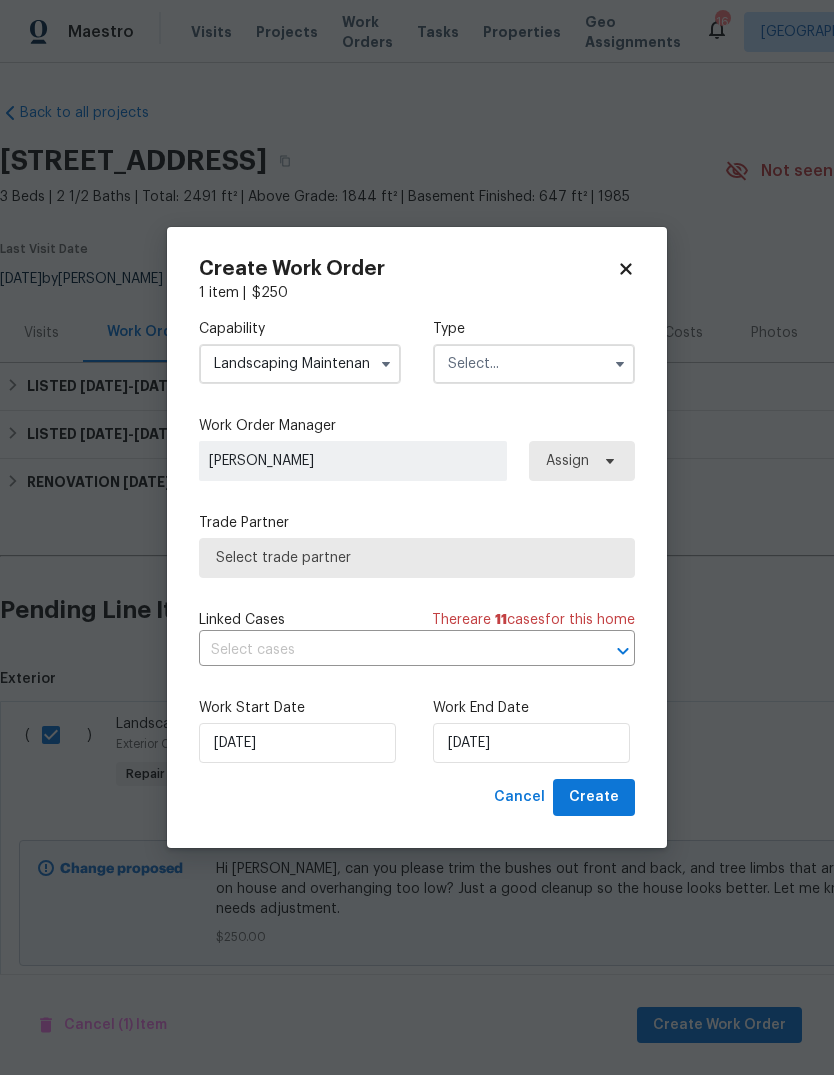 click 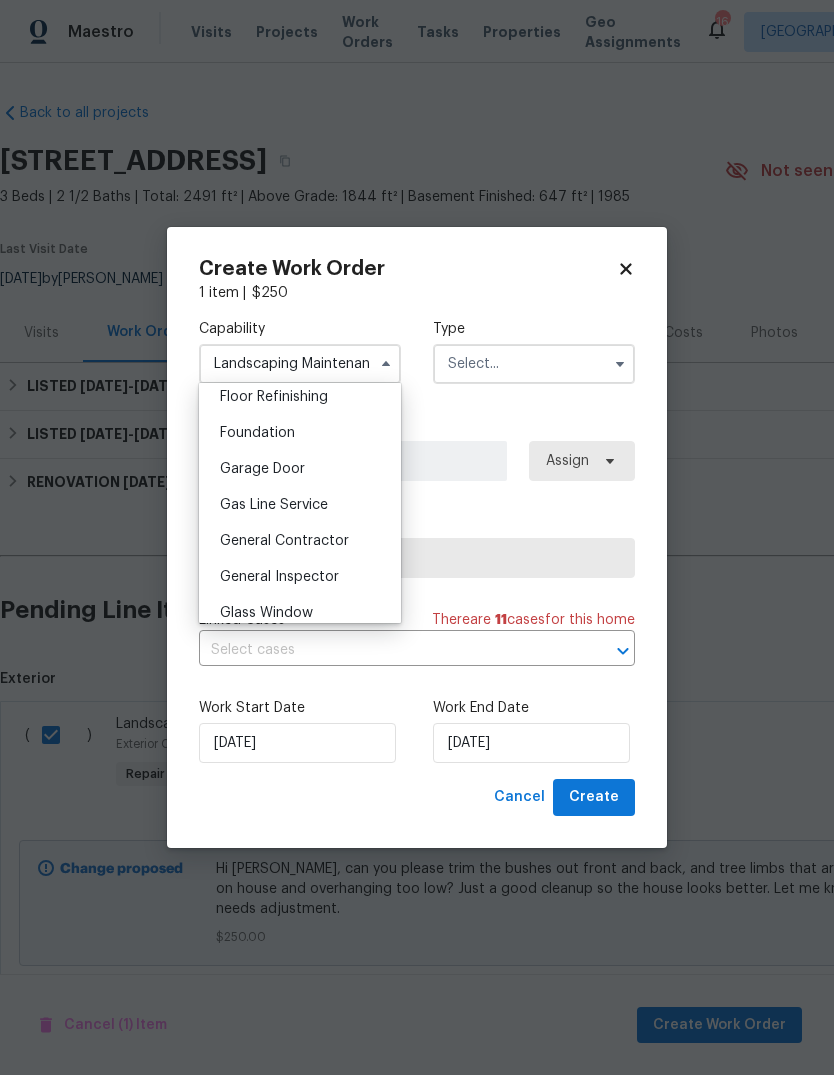 scroll, scrollTop: 823, scrollLeft: 0, axis: vertical 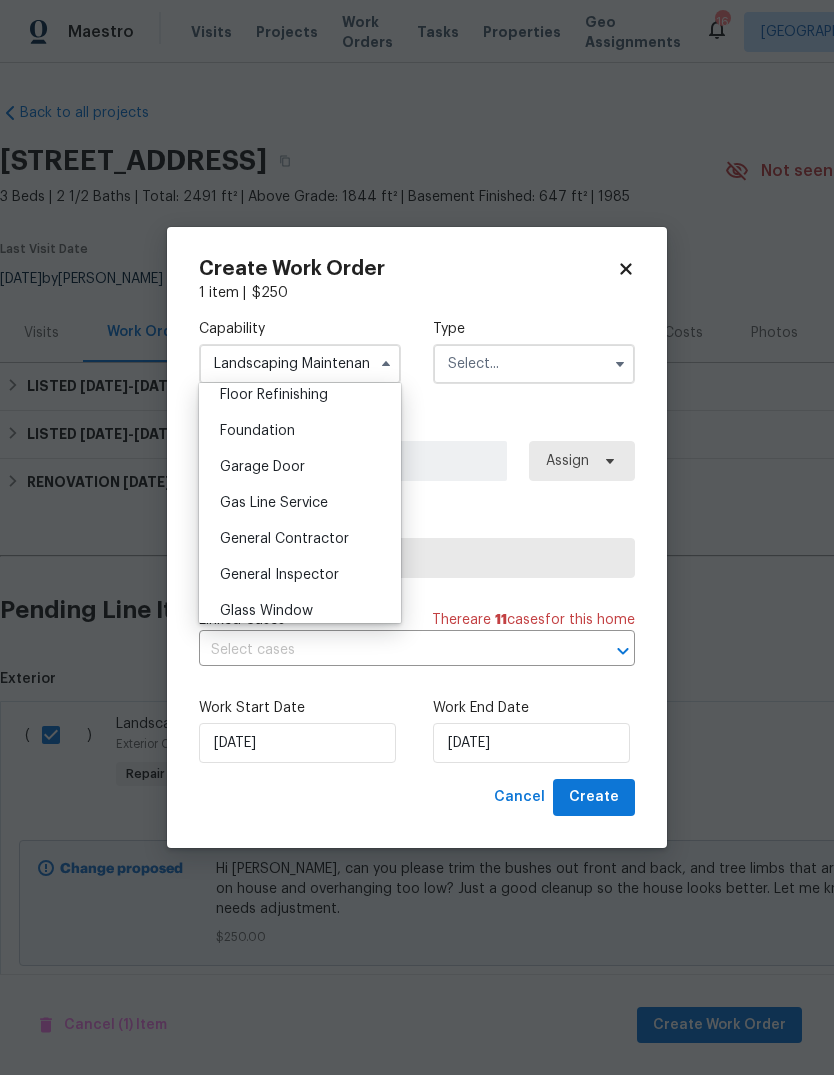 click on "General Contractor" at bounding box center [284, 539] 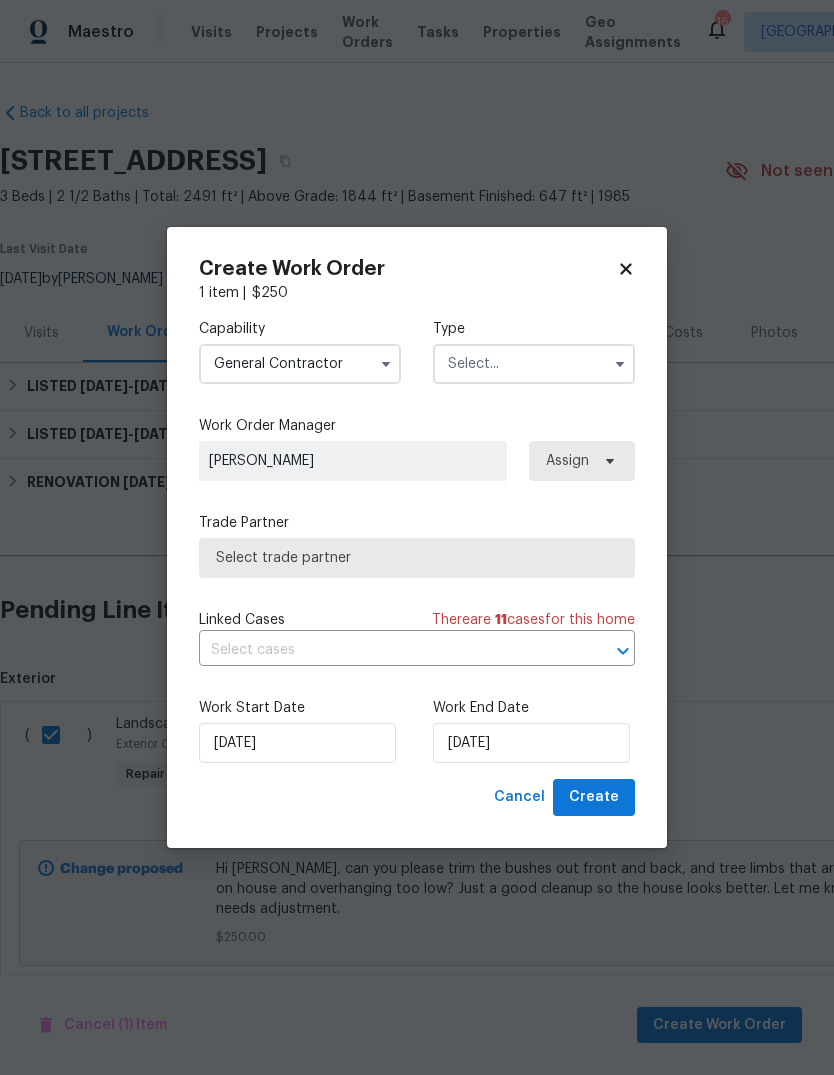 click at bounding box center [534, 364] 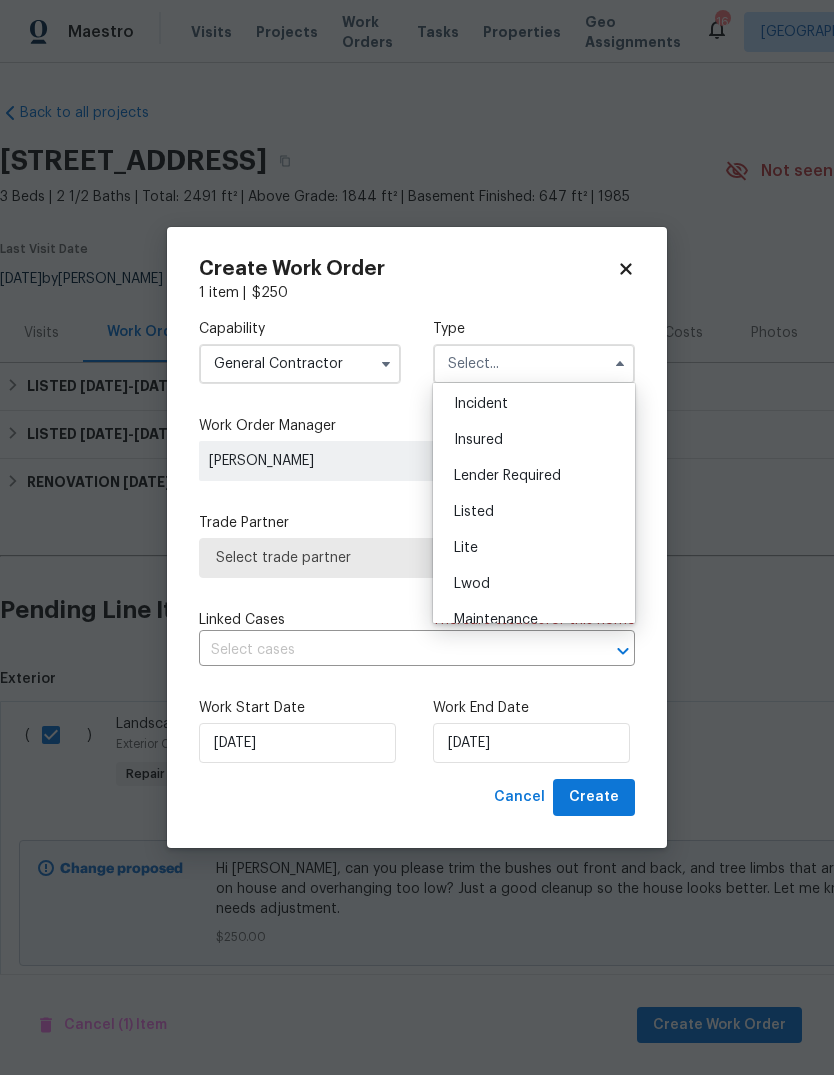 scroll, scrollTop: 148, scrollLeft: 0, axis: vertical 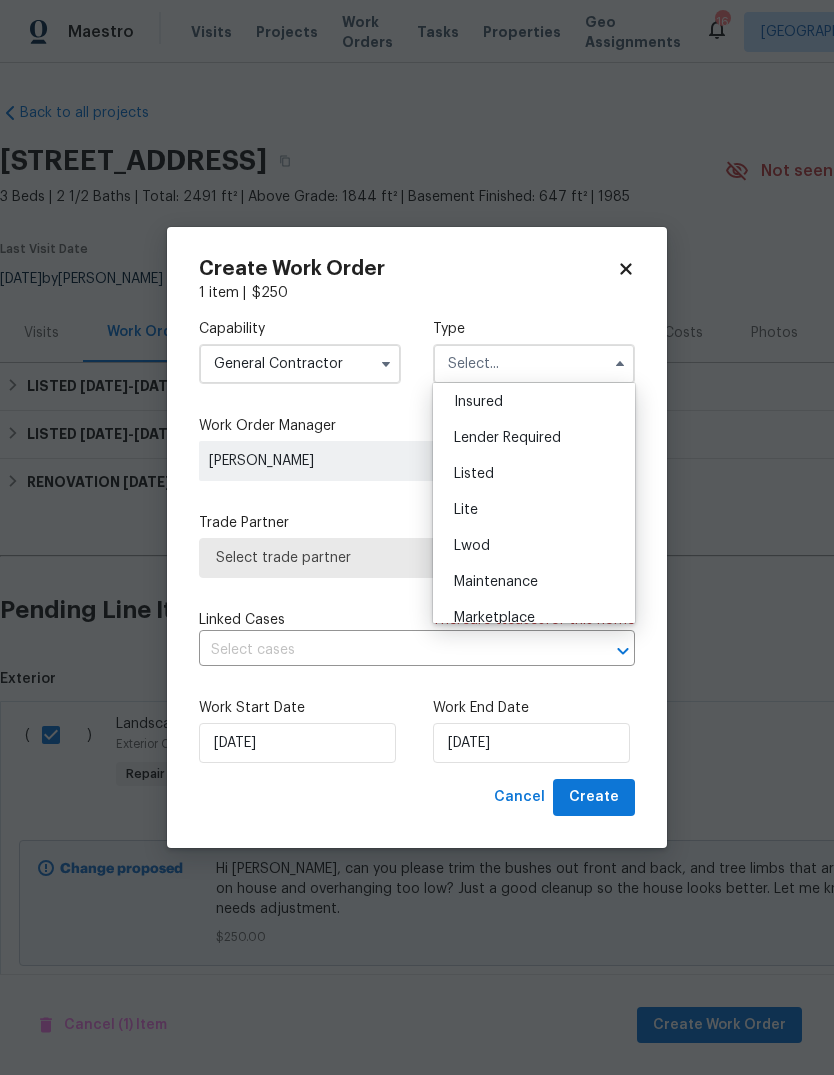 click on "Listed" at bounding box center [534, 474] 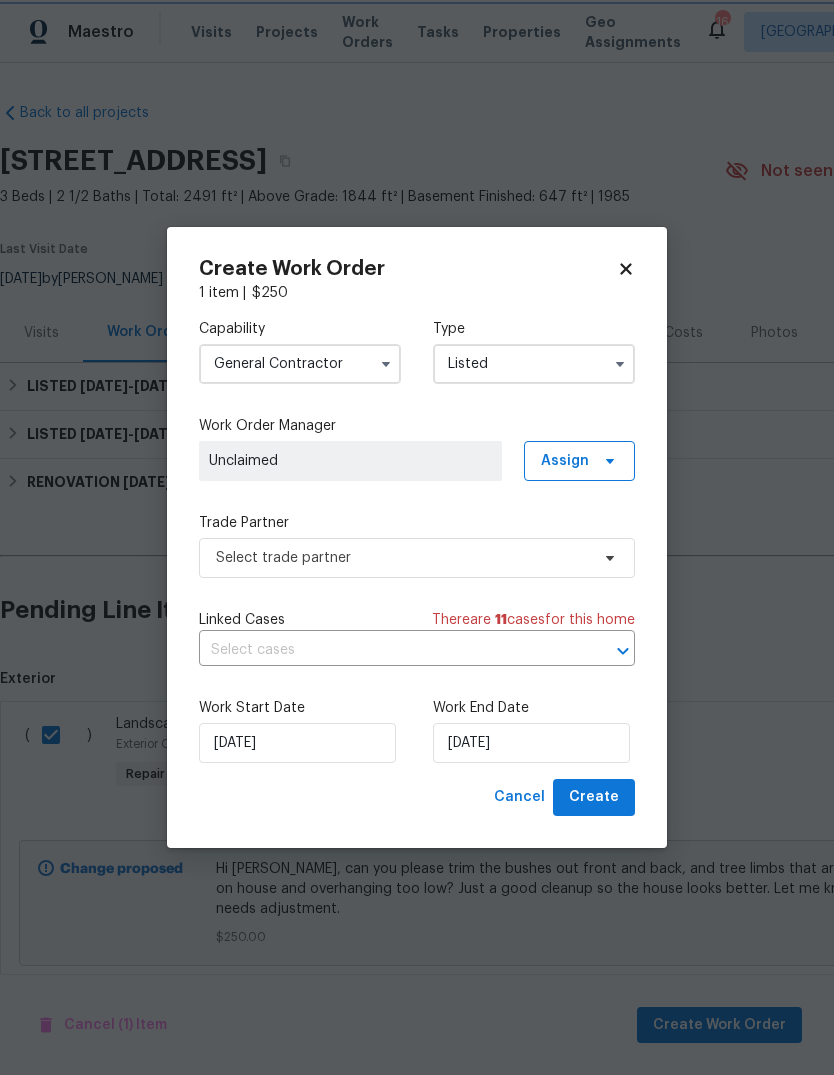 scroll, scrollTop: 0, scrollLeft: 0, axis: both 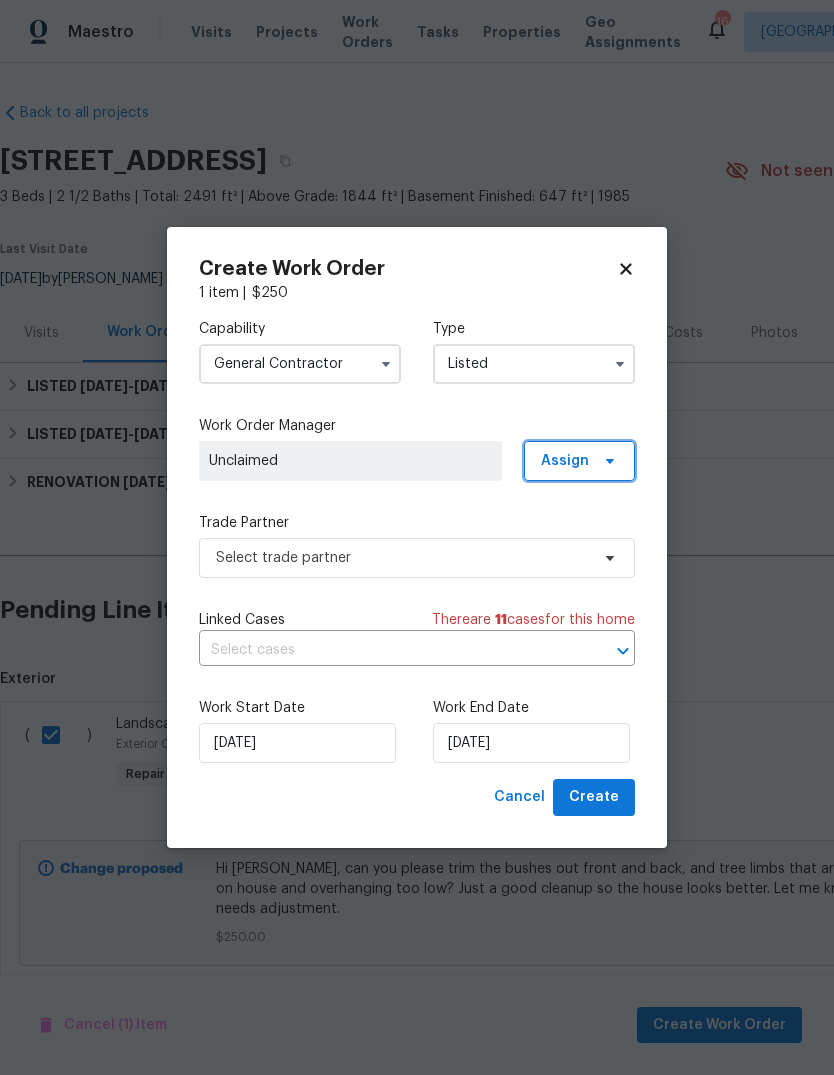 click on "Assign" at bounding box center (579, 461) 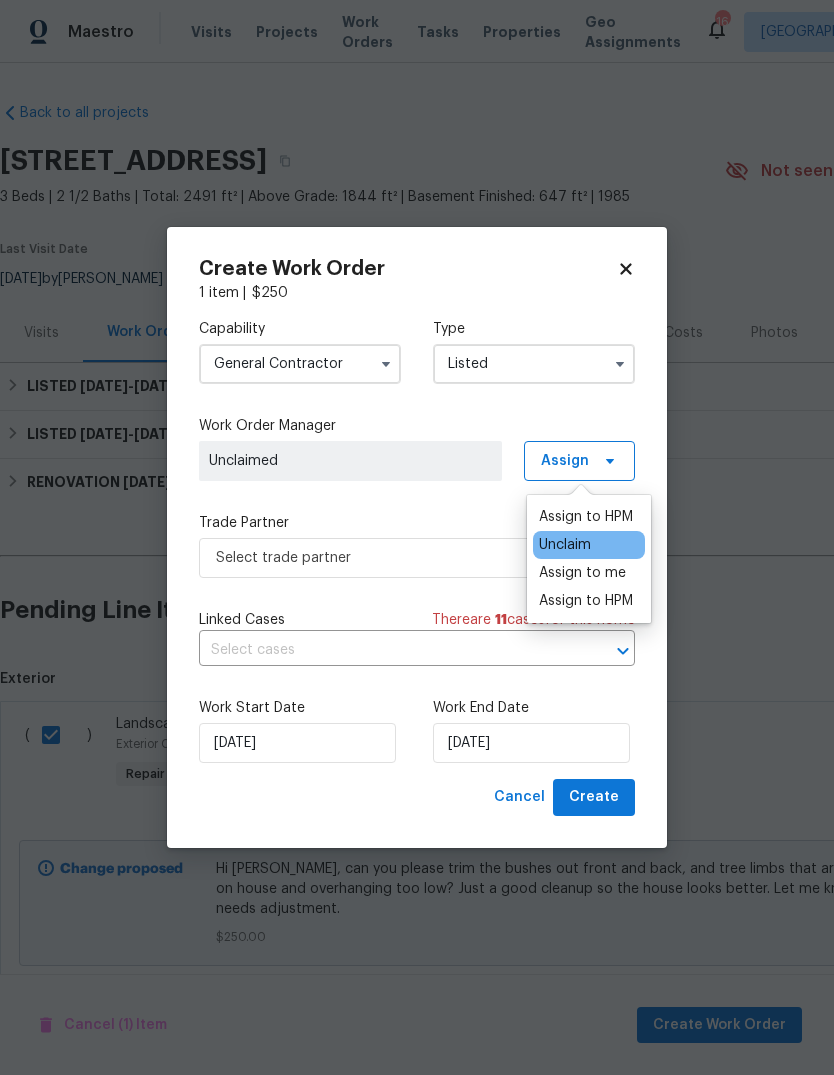click on "Assign to HPM" at bounding box center (586, 517) 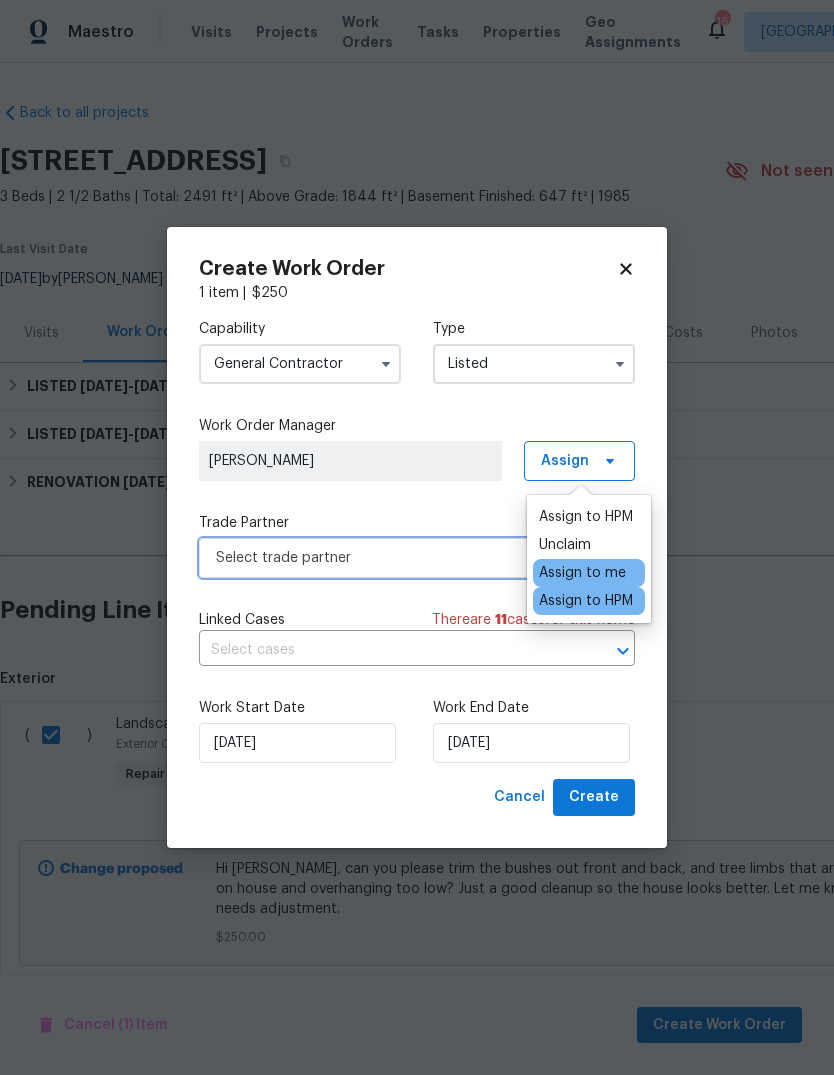click on "Select trade partner" at bounding box center (417, 558) 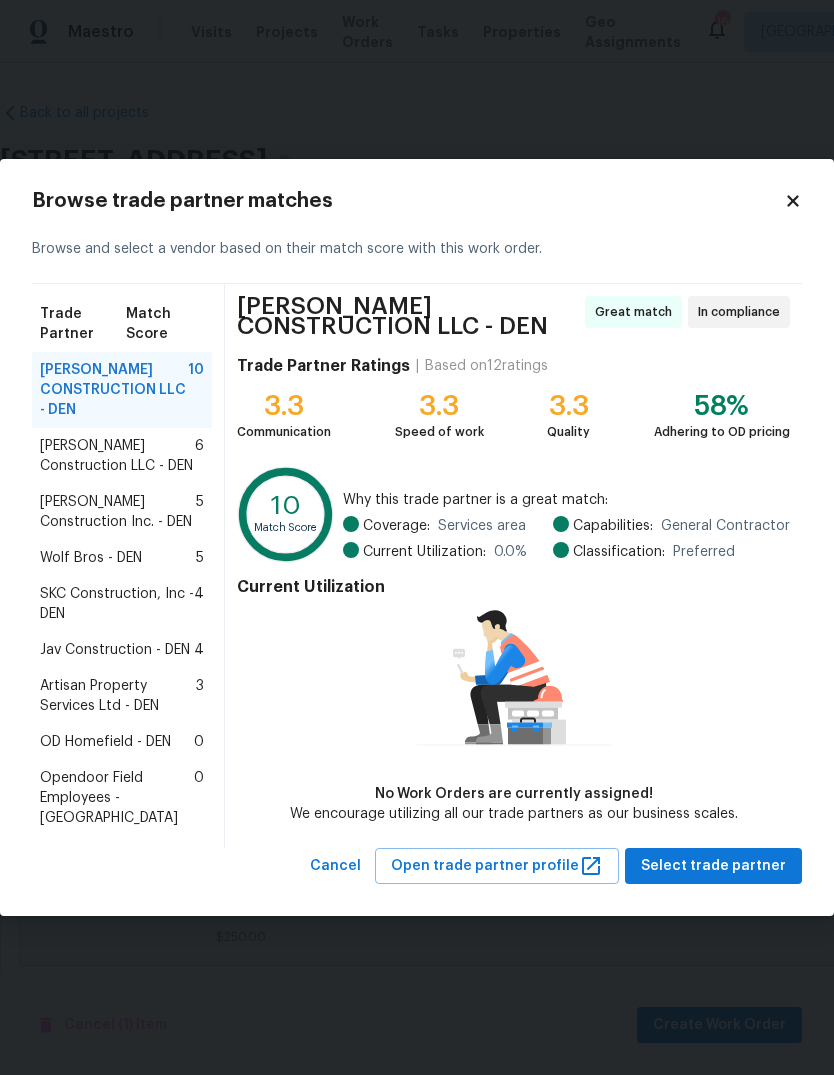 click on "Jav Construction - DEN" at bounding box center (115, 650) 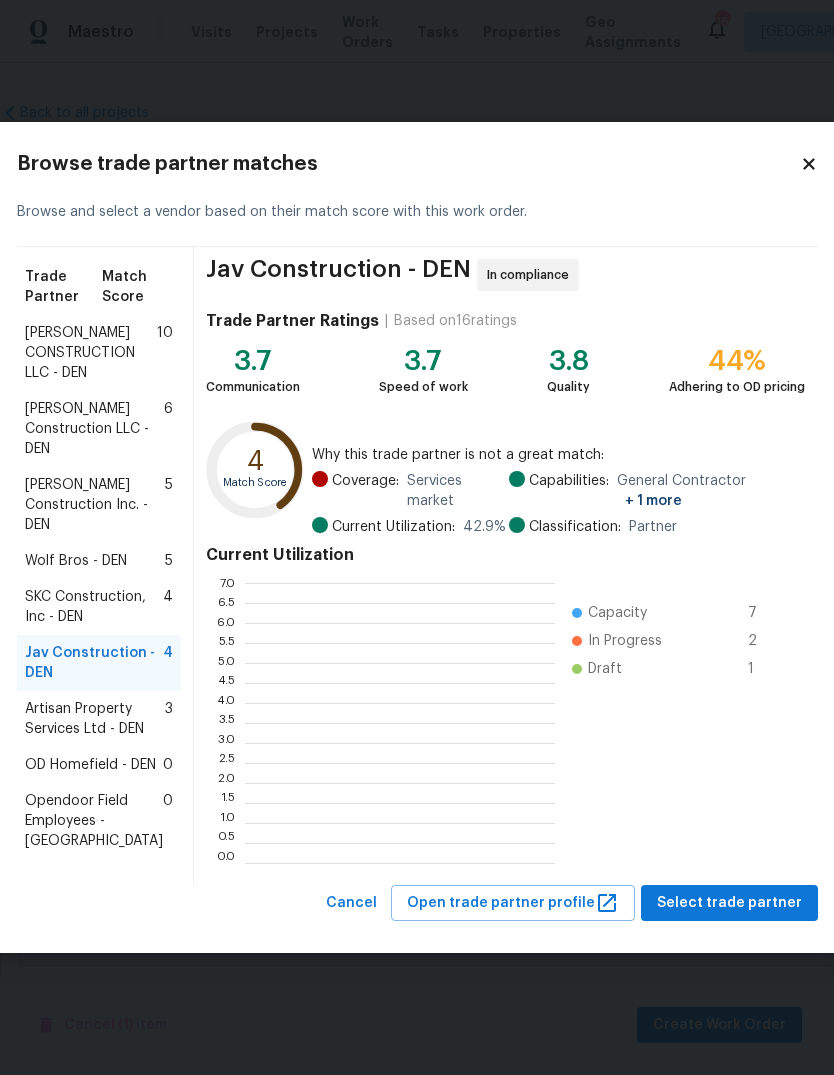 scroll, scrollTop: 2, scrollLeft: 2, axis: both 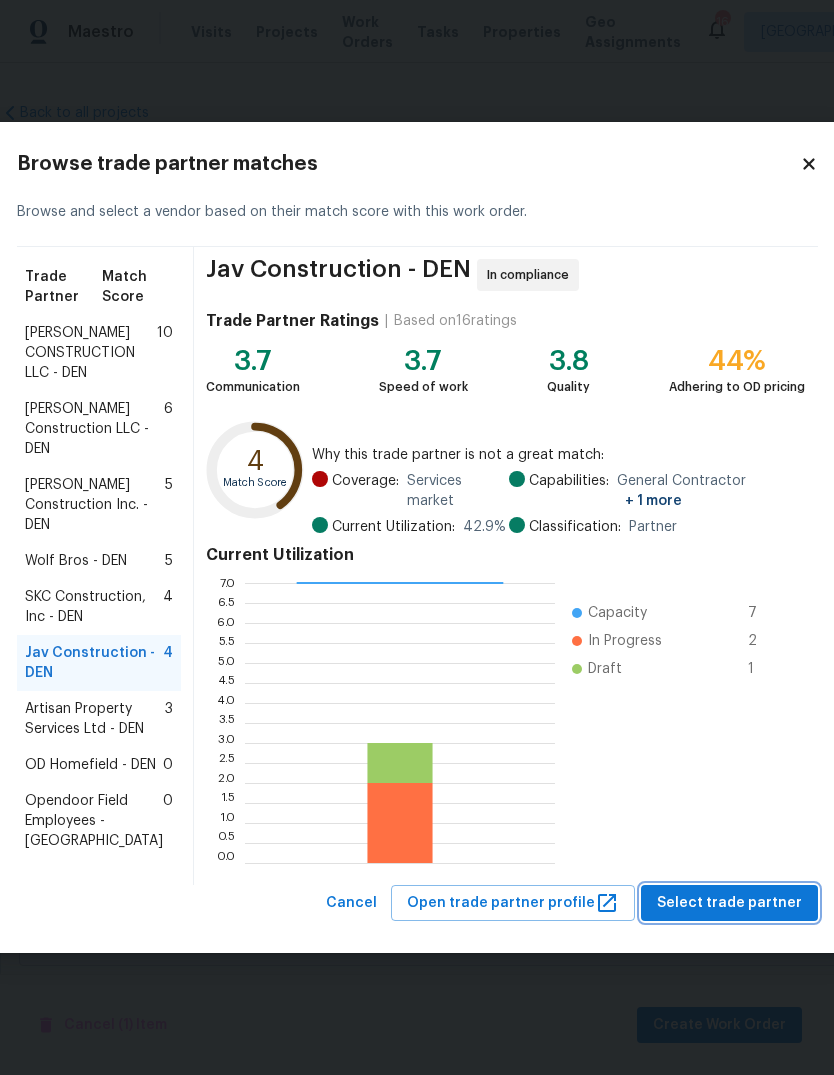 click on "Select trade partner" at bounding box center [729, 903] 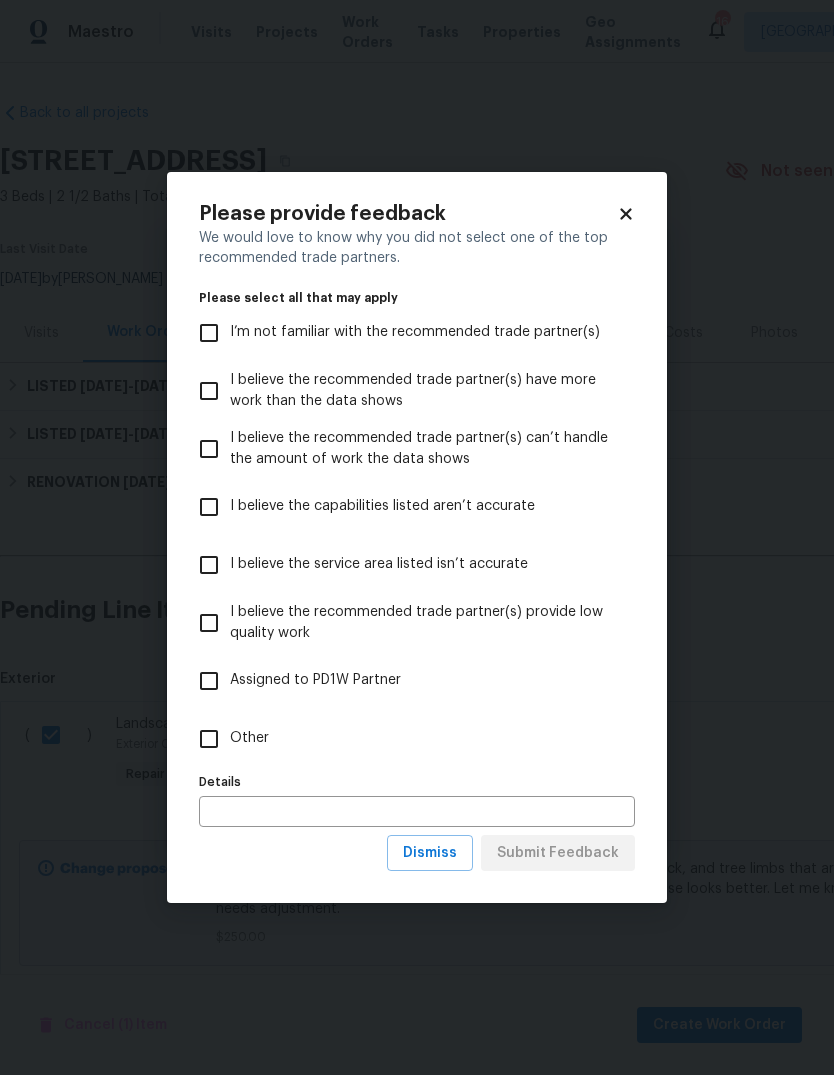 click on "Other" at bounding box center (209, 739) 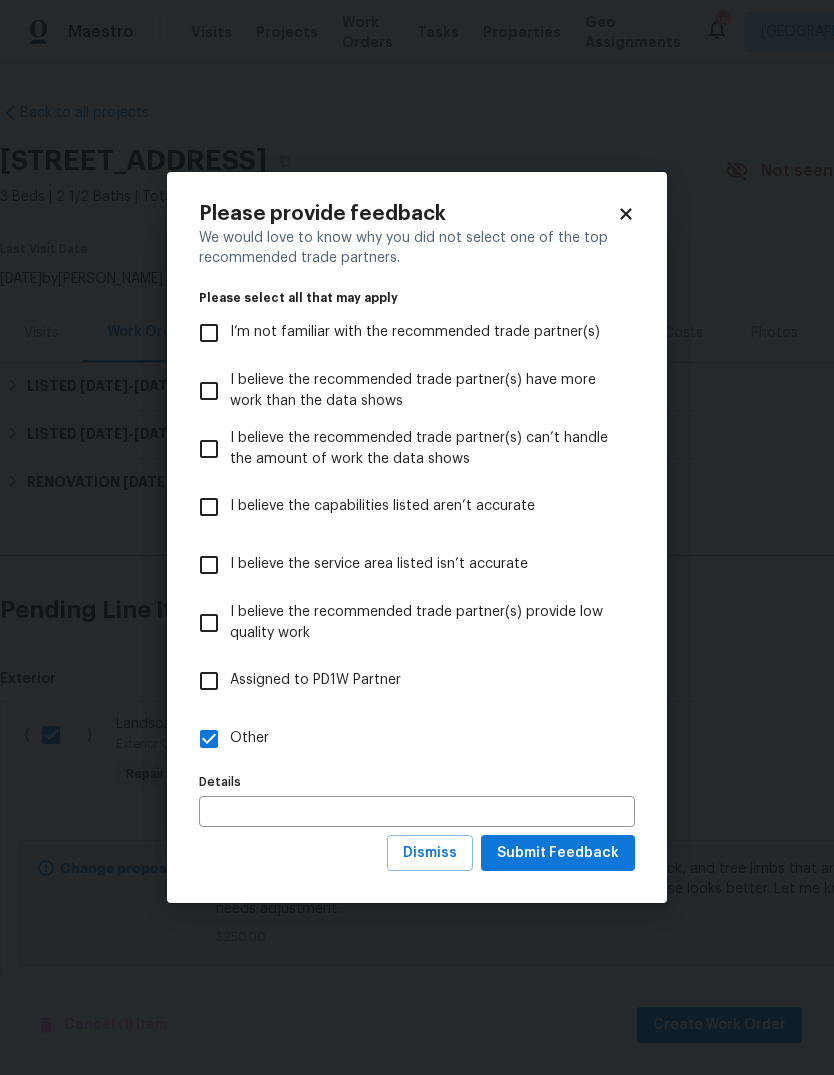 click at bounding box center [417, 811] 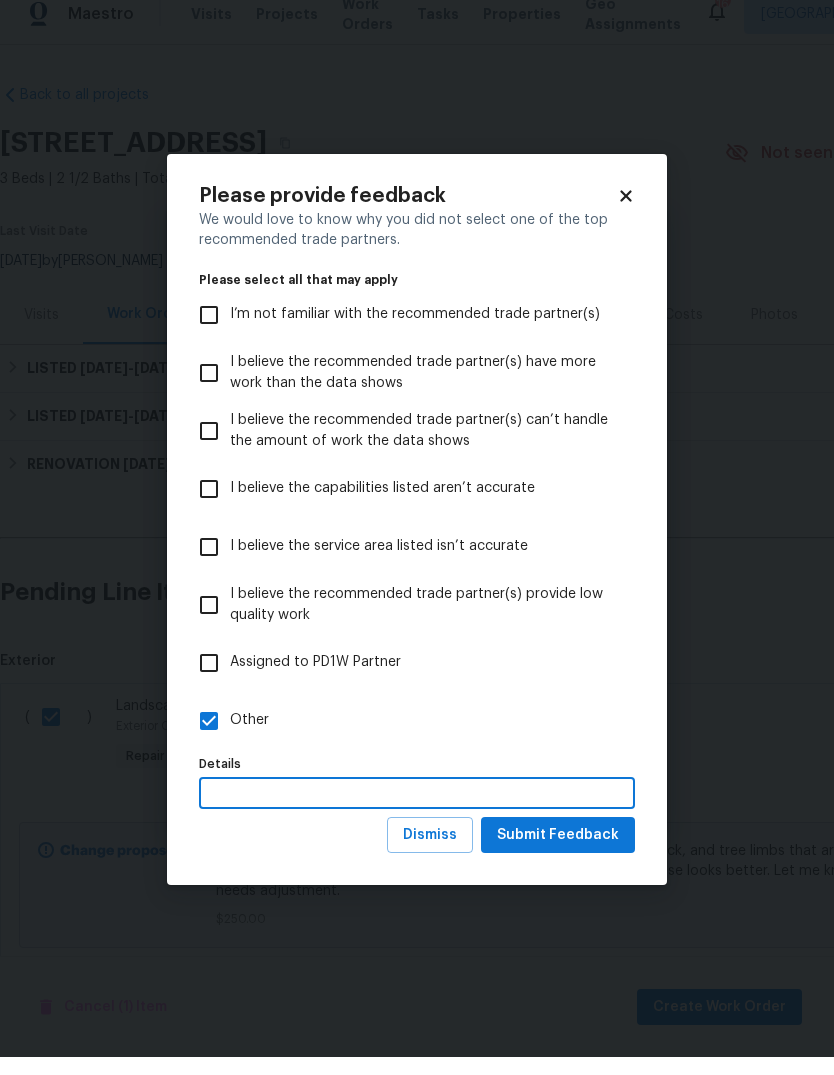 scroll, scrollTop: 46, scrollLeft: 0, axis: vertical 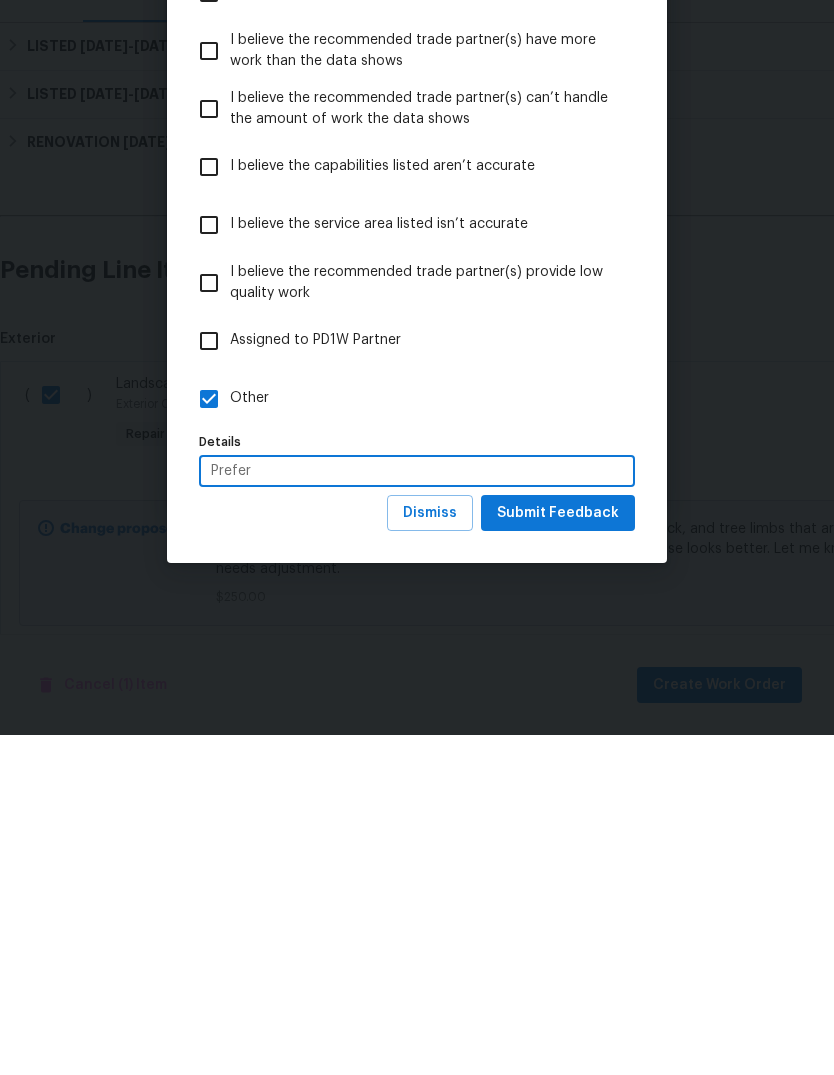type on "Prefer" 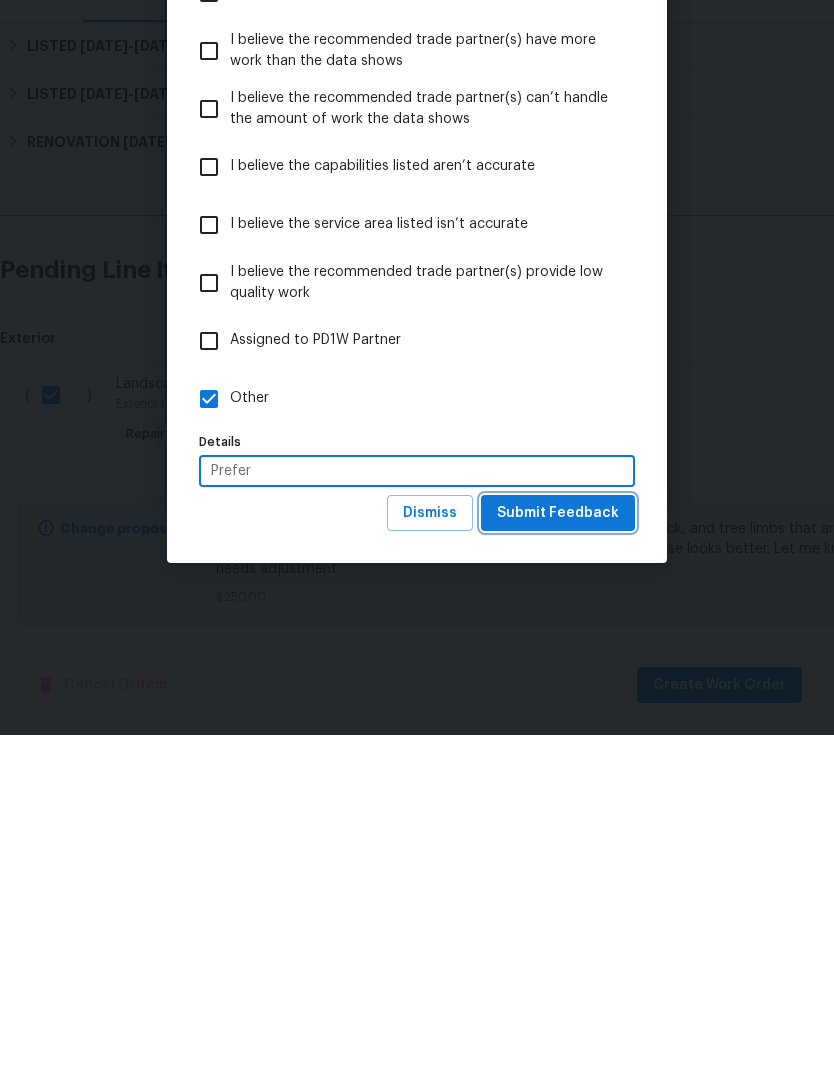 click on "Submit Feedback" at bounding box center (558, 853) 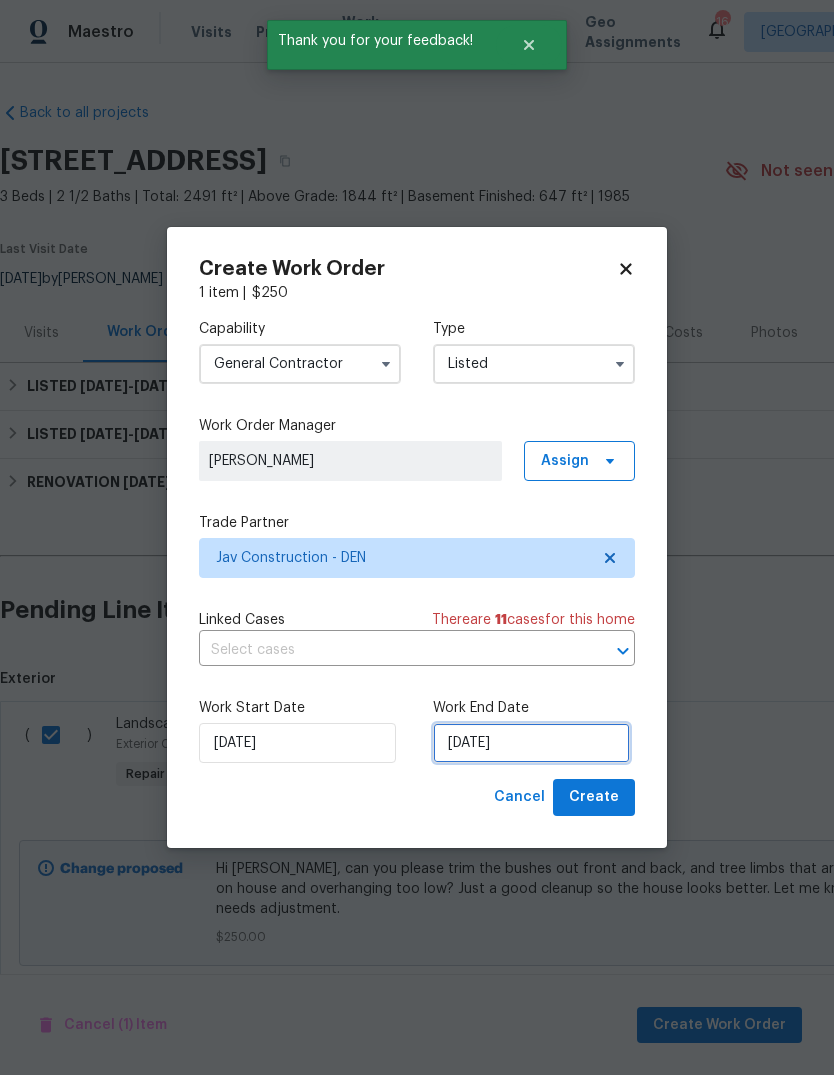 click on "[DATE]" at bounding box center (531, 743) 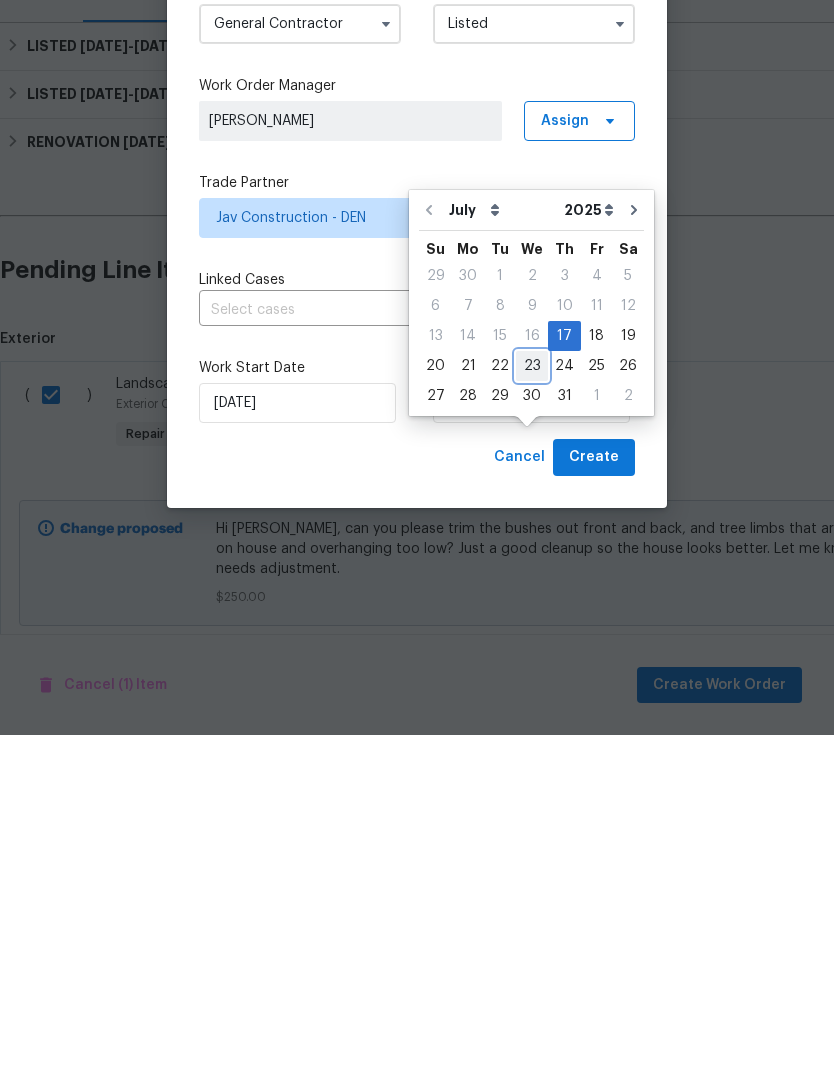 click on "23" at bounding box center [532, 706] 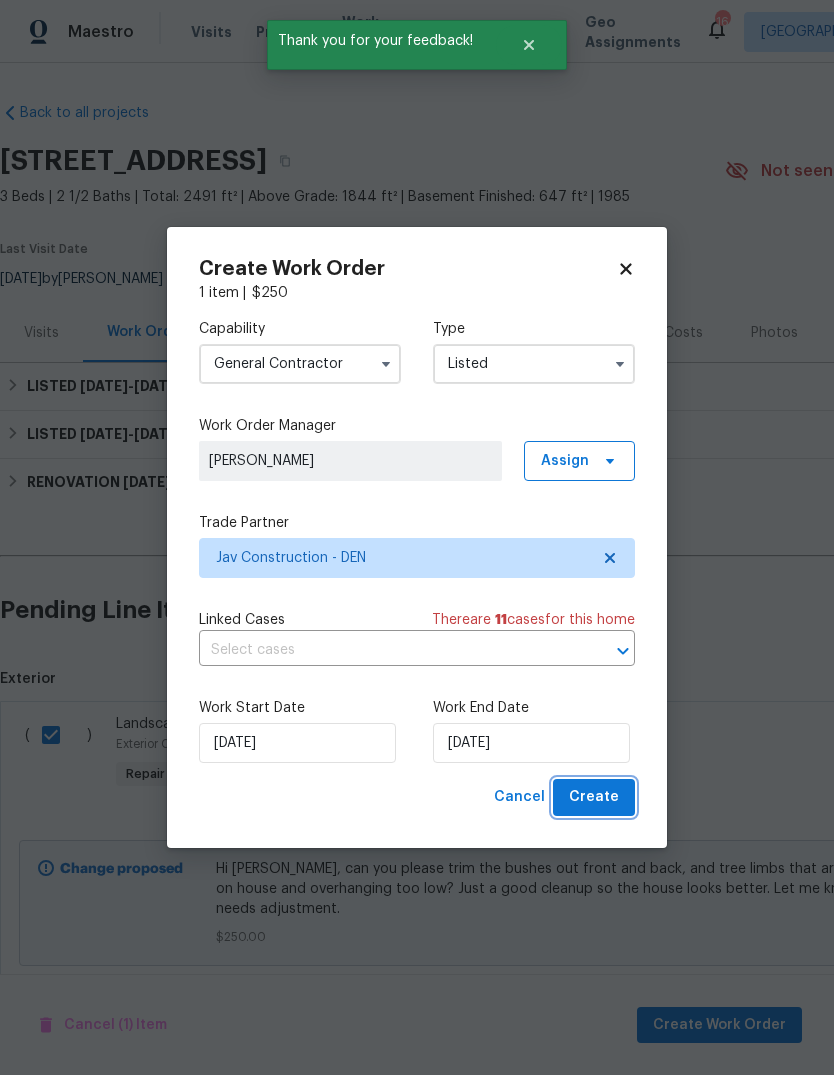 click on "Create" at bounding box center (594, 797) 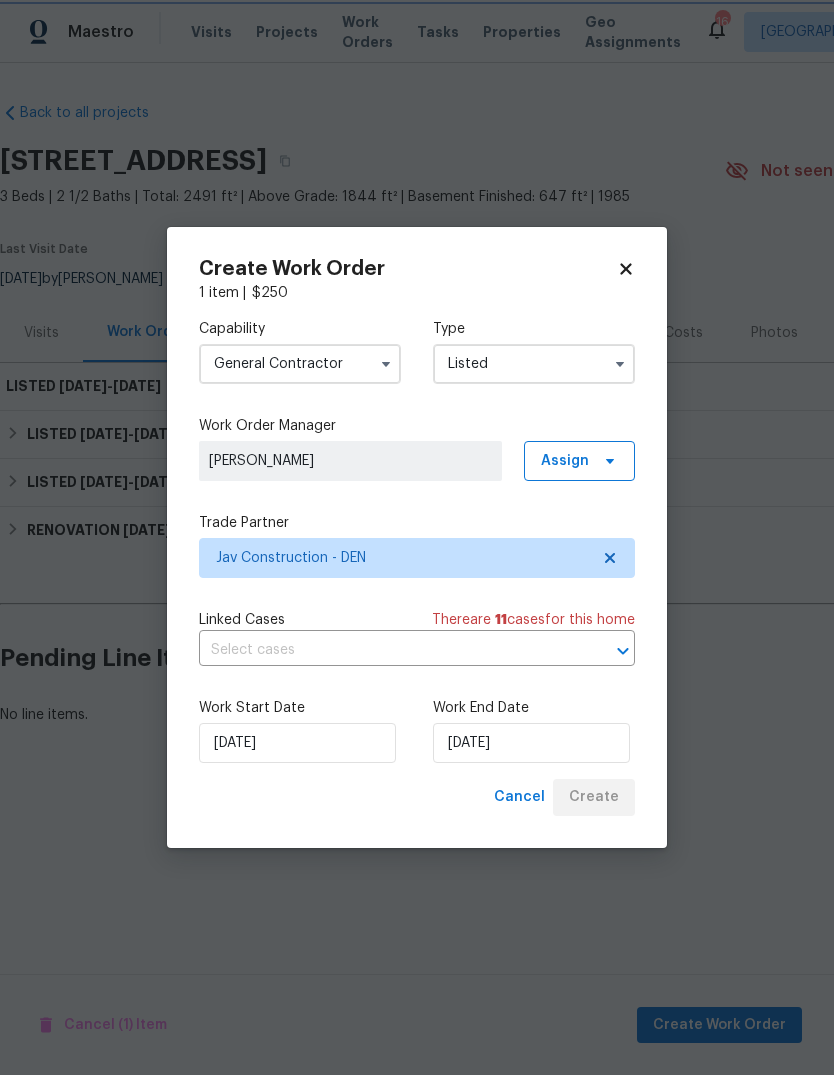 scroll, scrollTop: 0, scrollLeft: 0, axis: both 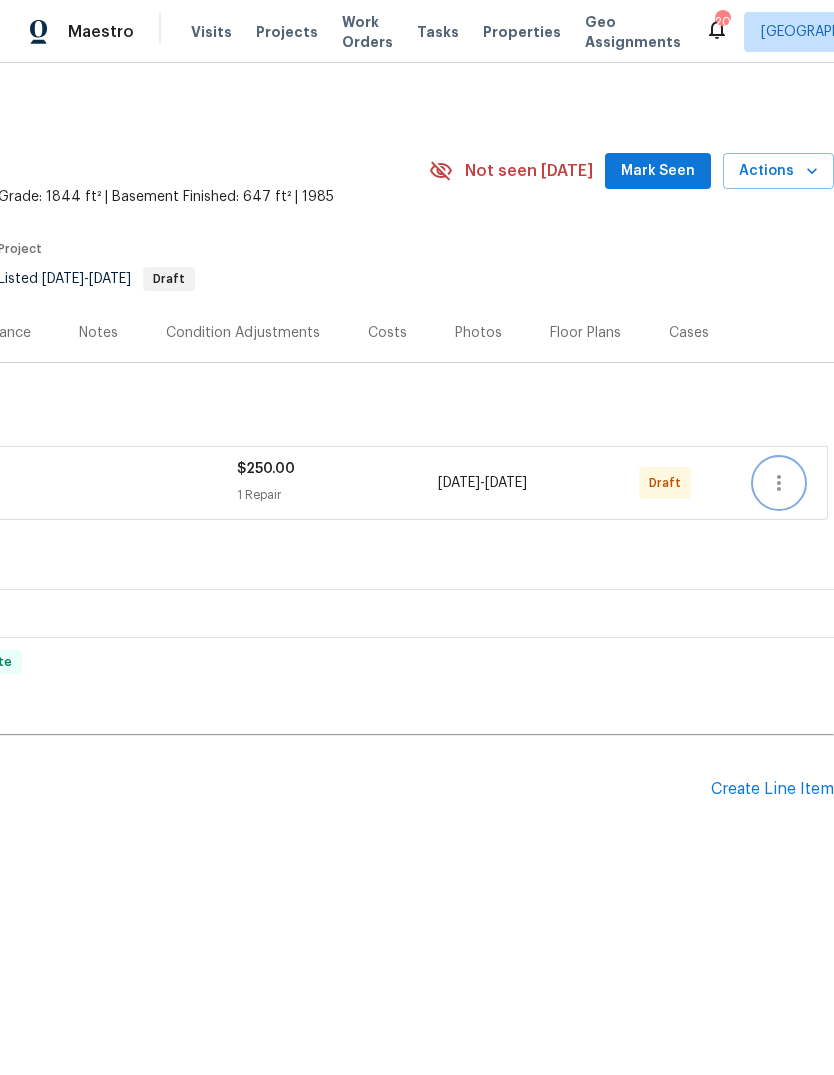 click 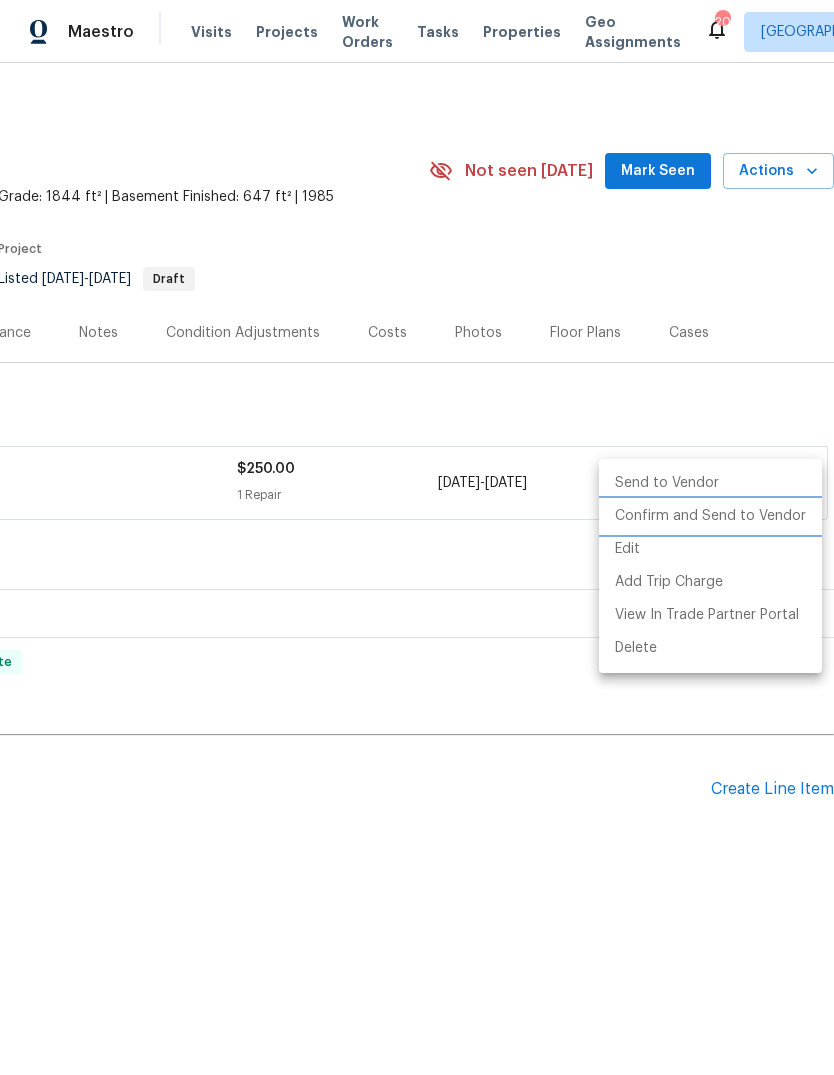 click on "Confirm and Send to Vendor" at bounding box center [710, 516] 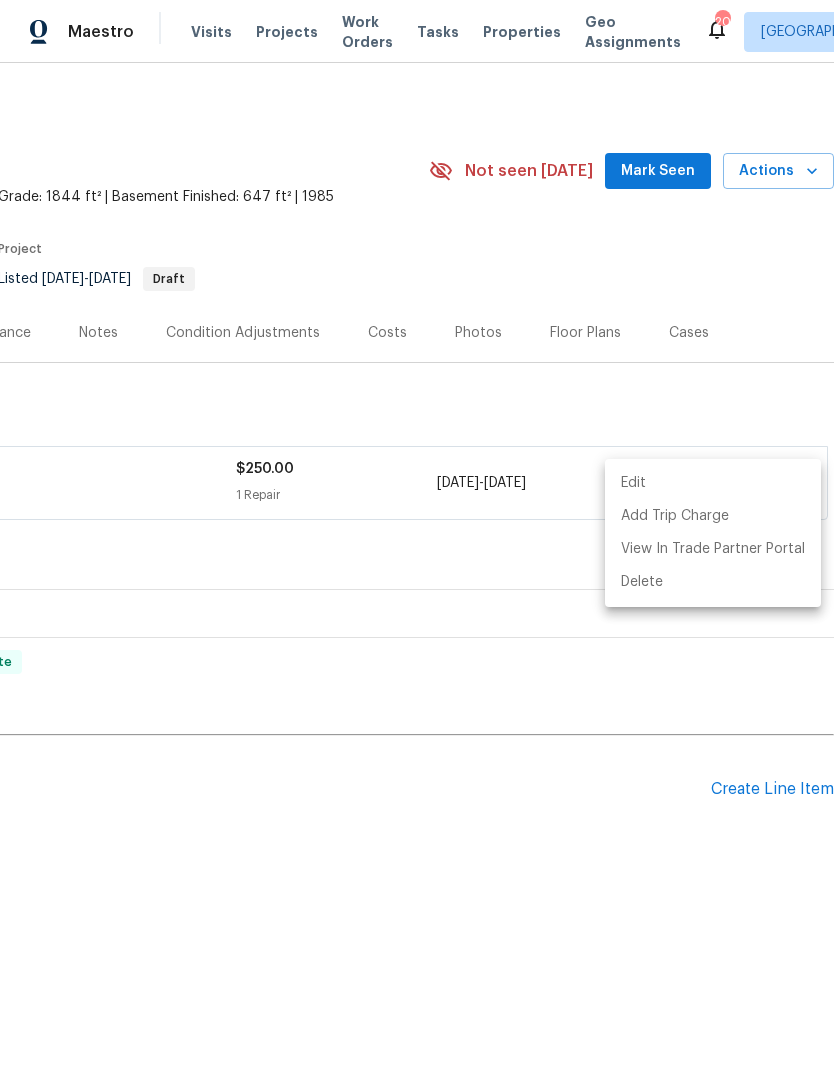 click at bounding box center (417, 537) 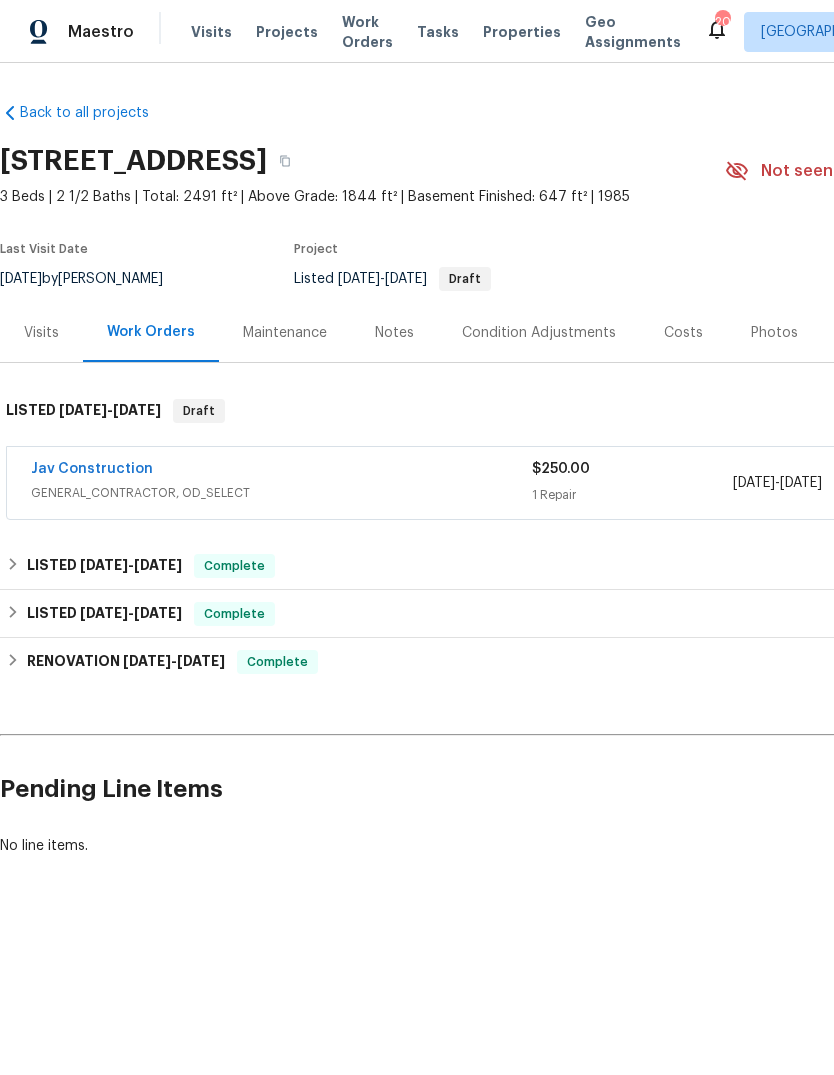 scroll, scrollTop: 0, scrollLeft: 0, axis: both 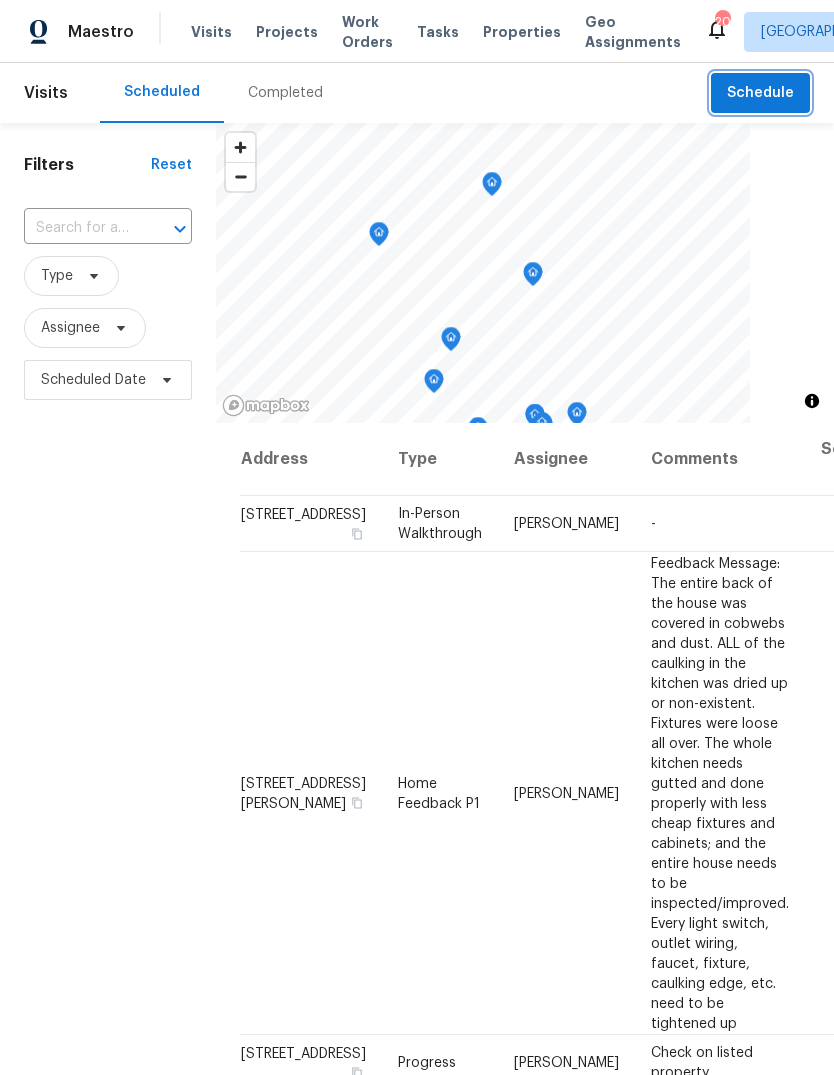 click on "Schedule" at bounding box center [760, 93] 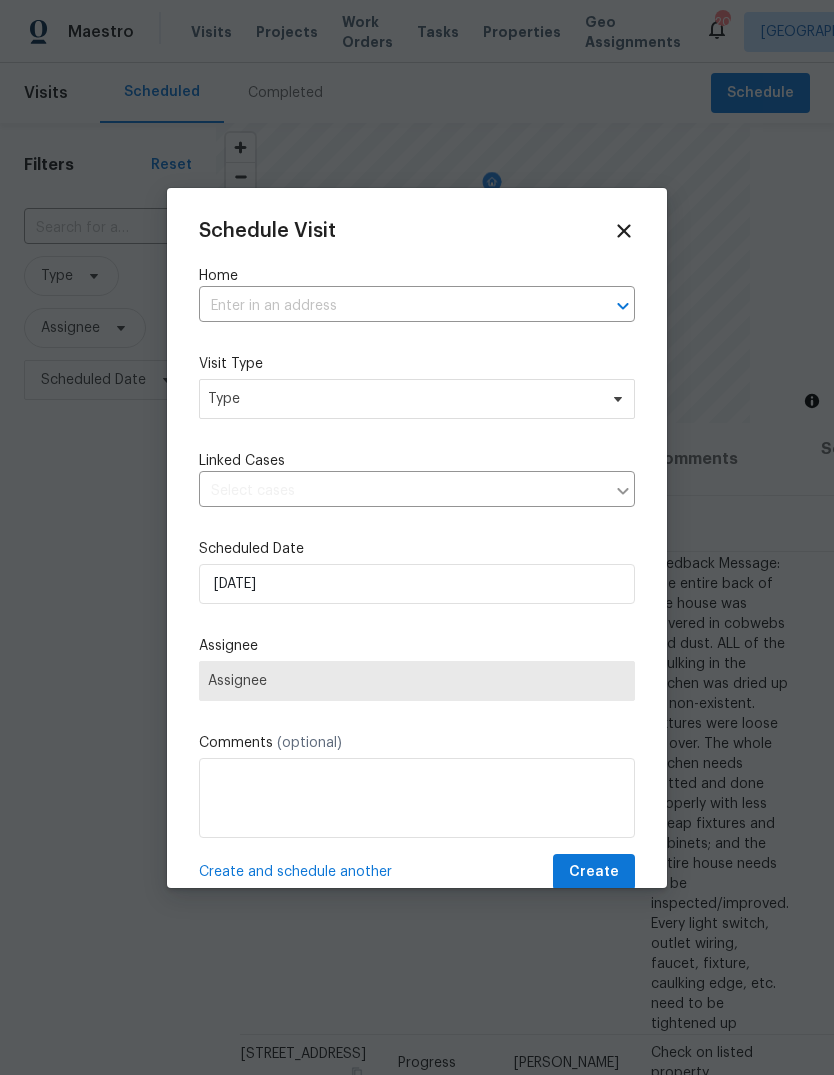 click at bounding box center [389, 306] 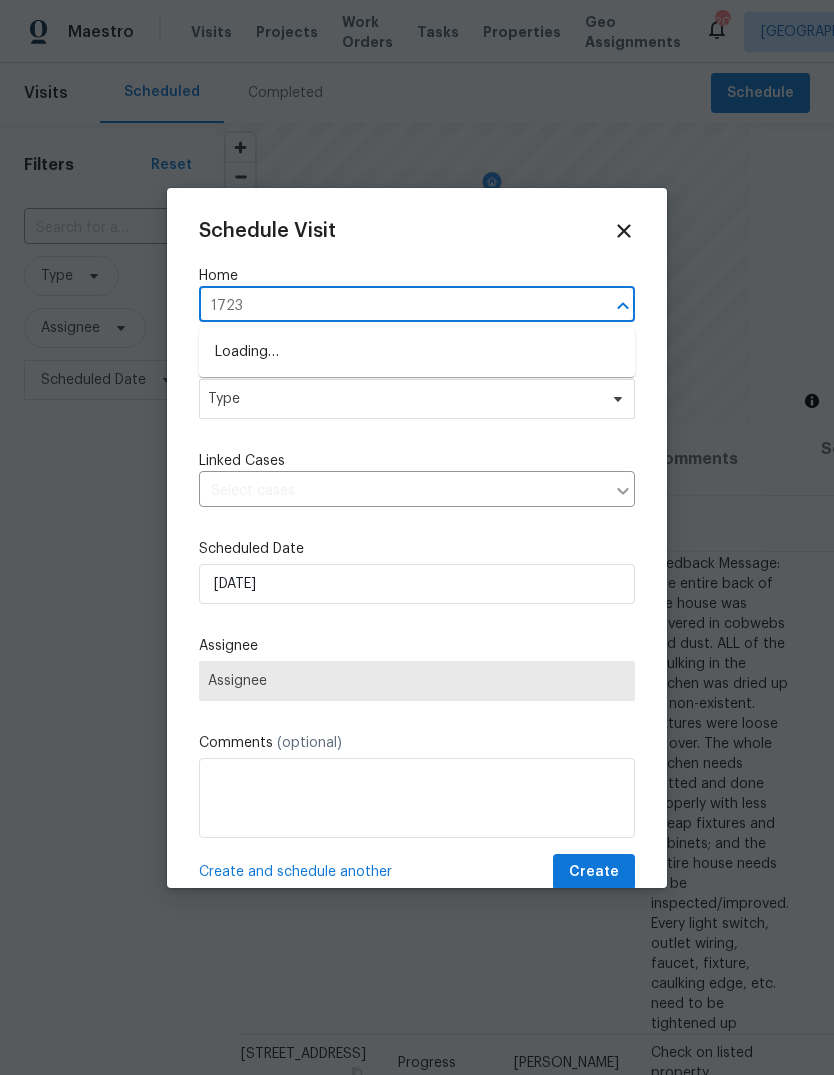type on "1723 r" 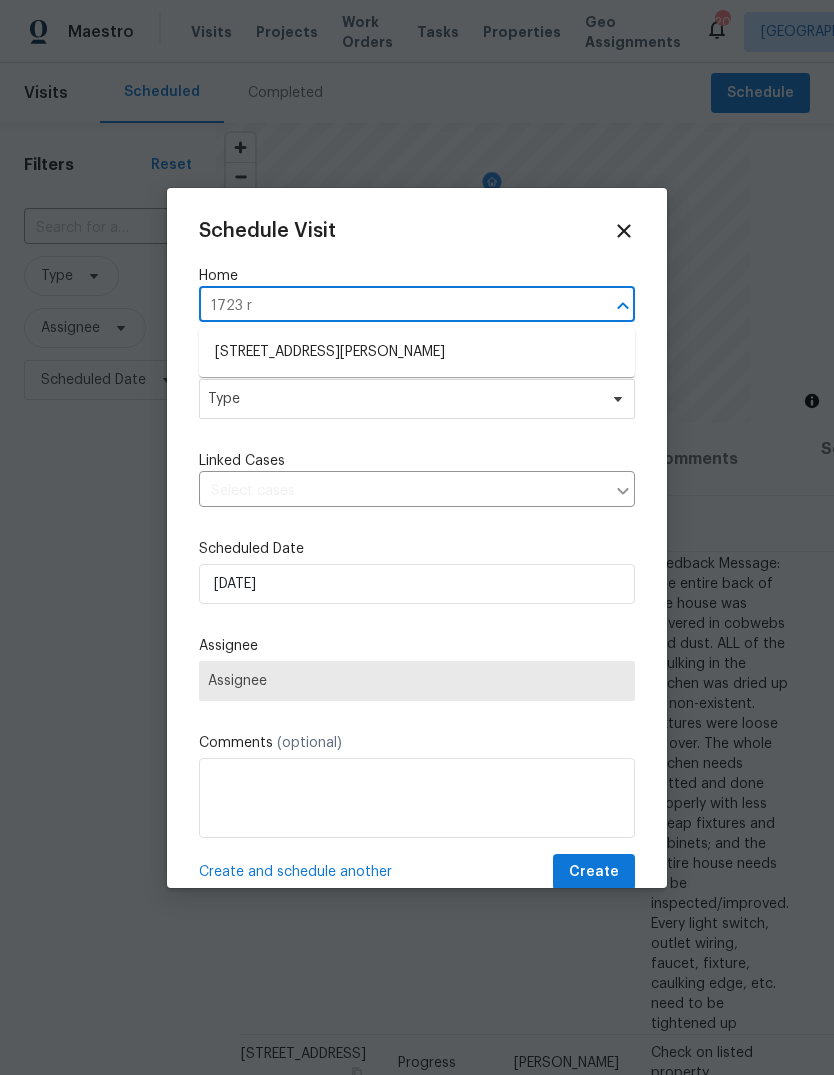 click on "1723 Robb St Apt 31, Lakewood, CO 80215" at bounding box center [417, 352] 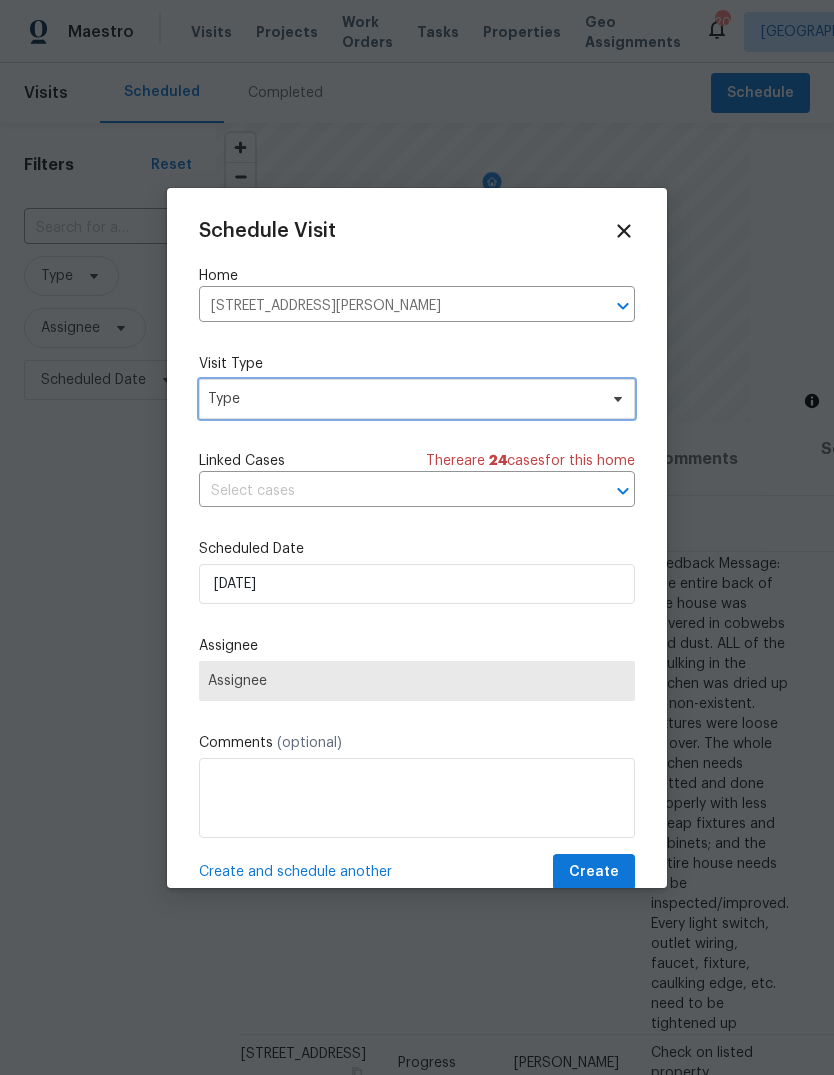 click on "Type" at bounding box center [402, 399] 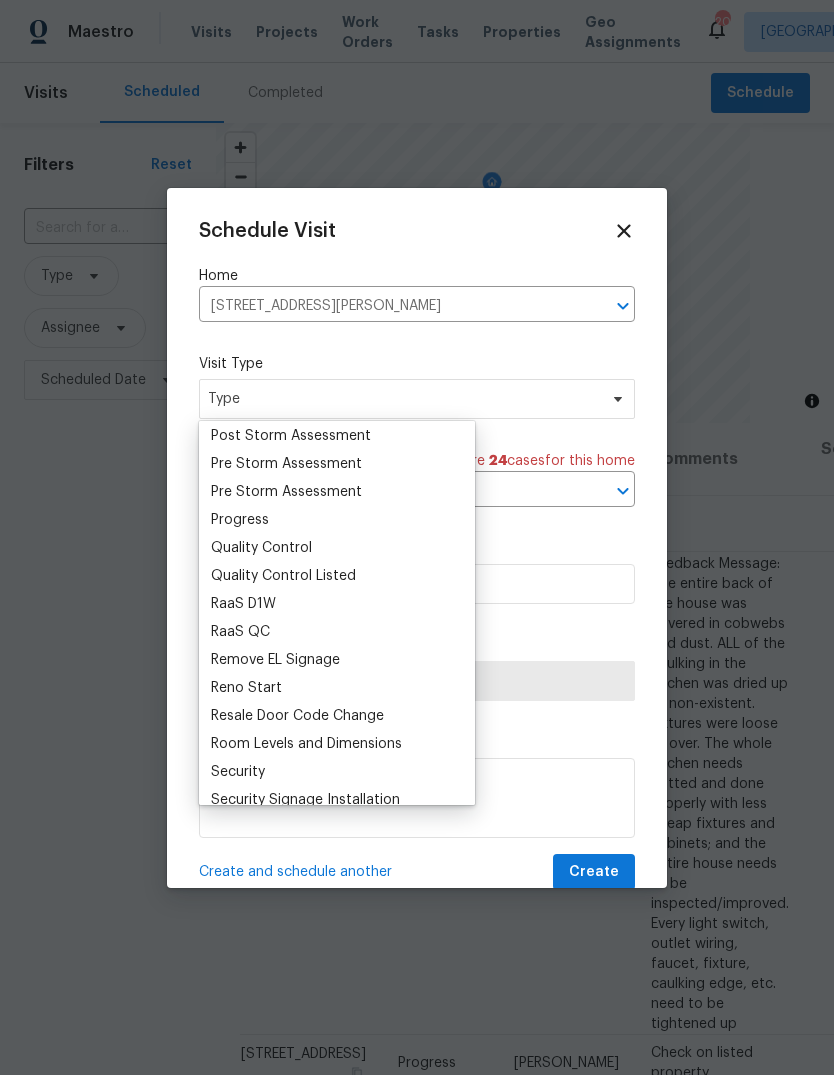 scroll, scrollTop: 0, scrollLeft: 0, axis: both 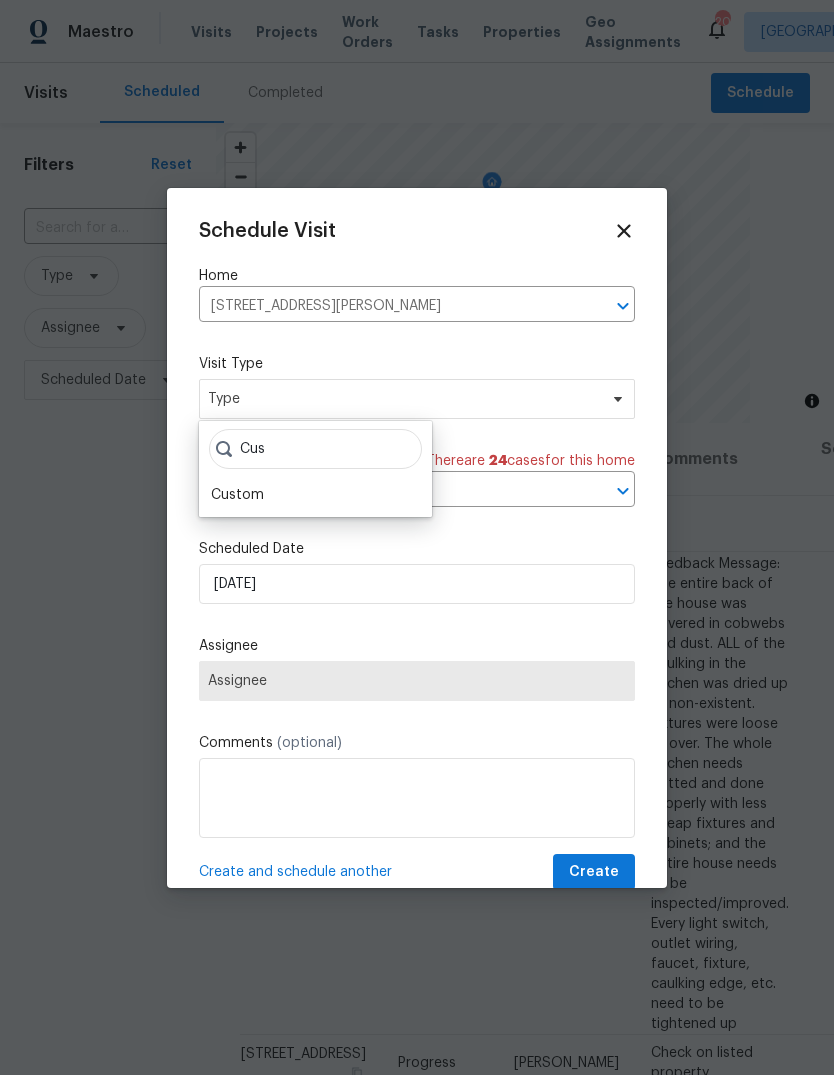 click on "Cus" at bounding box center (315, 449) 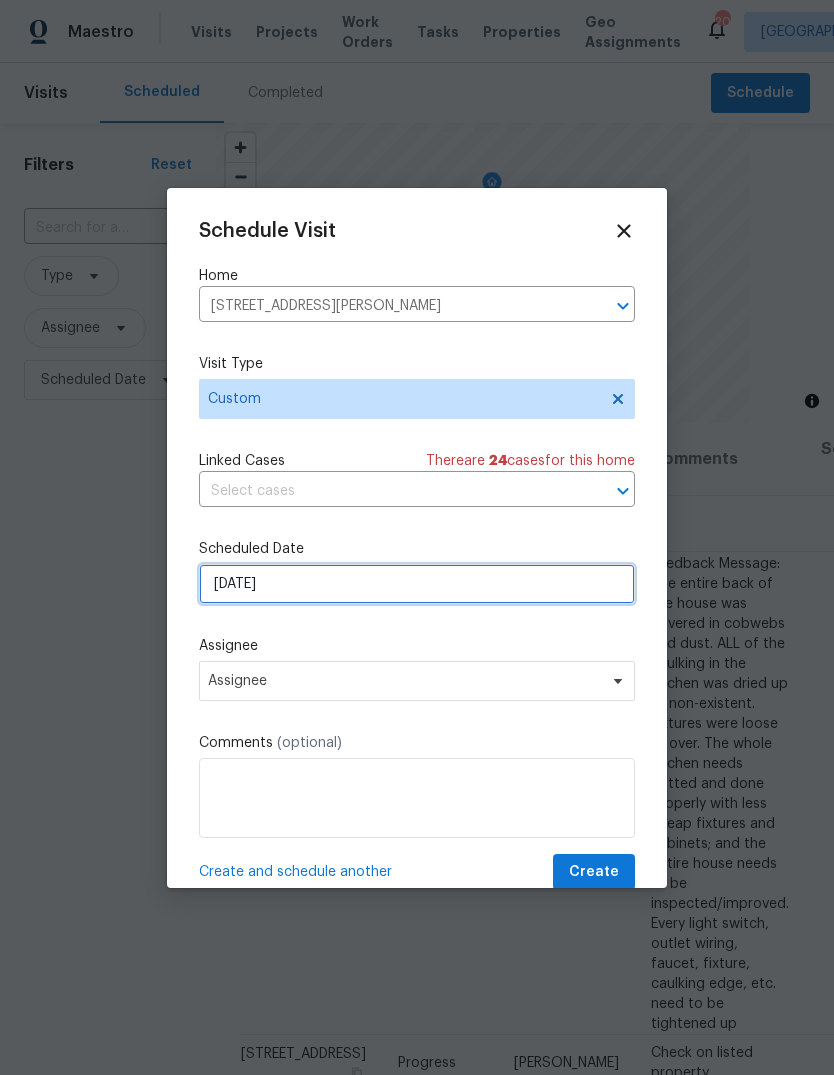 click on "[DATE]" at bounding box center (417, 584) 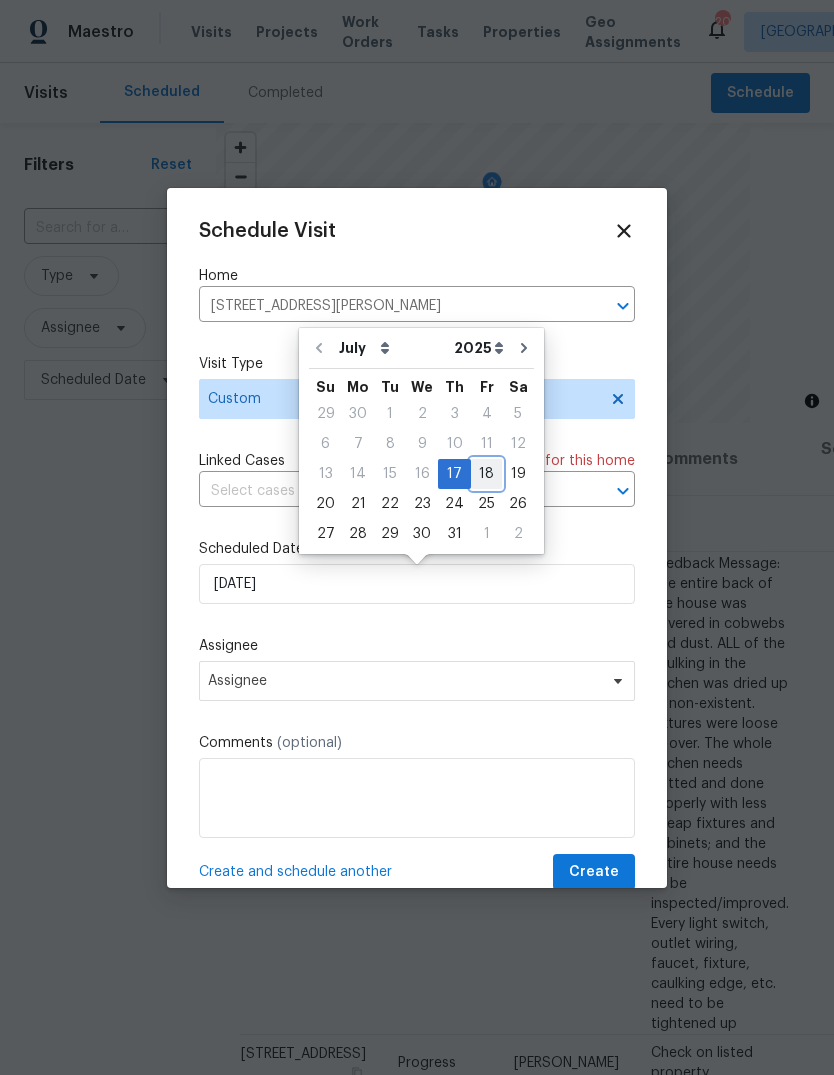 click on "18" at bounding box center [486, 474] 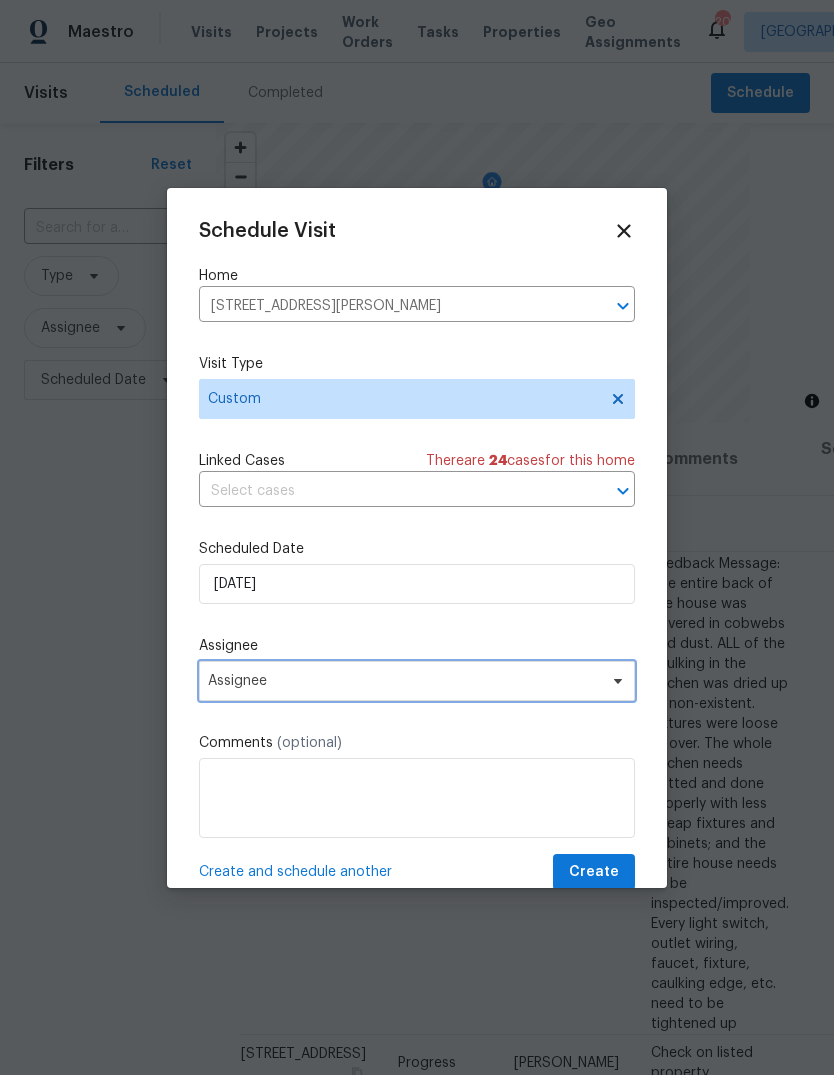 click on "Assignee" at bounding box center (404, 681) 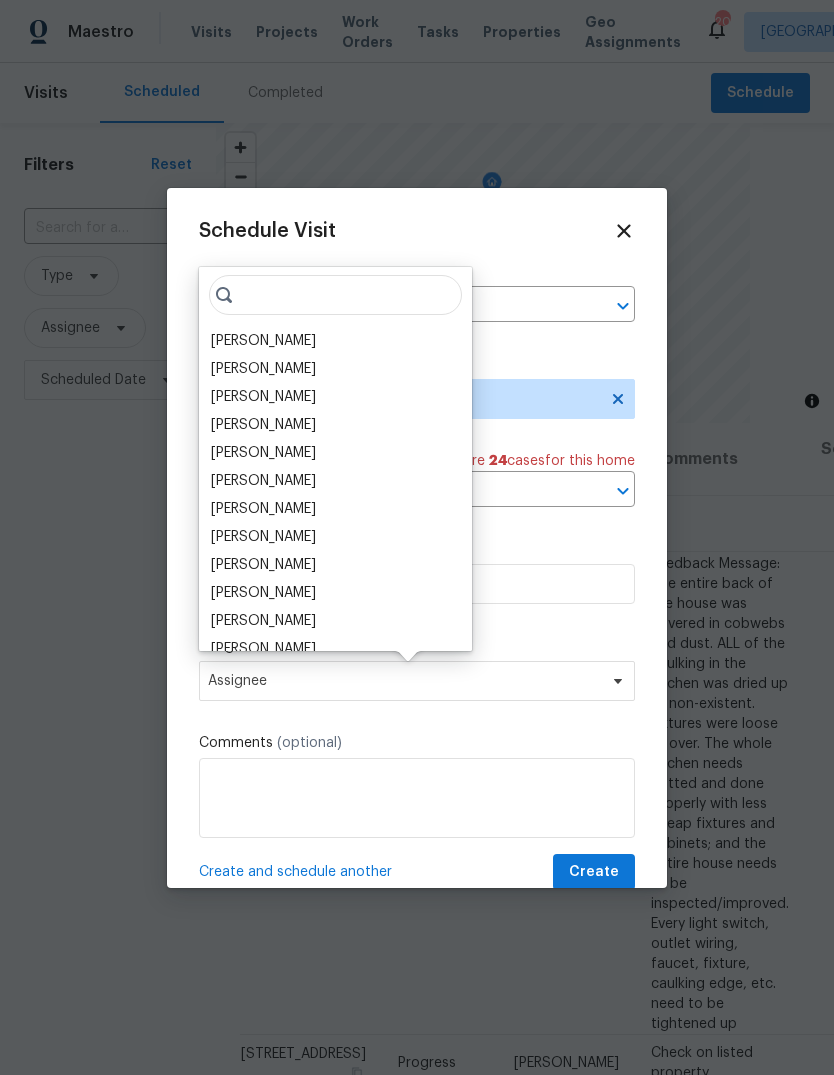 click on "[PERSON_NAME]" at bounding box center (263, 341) 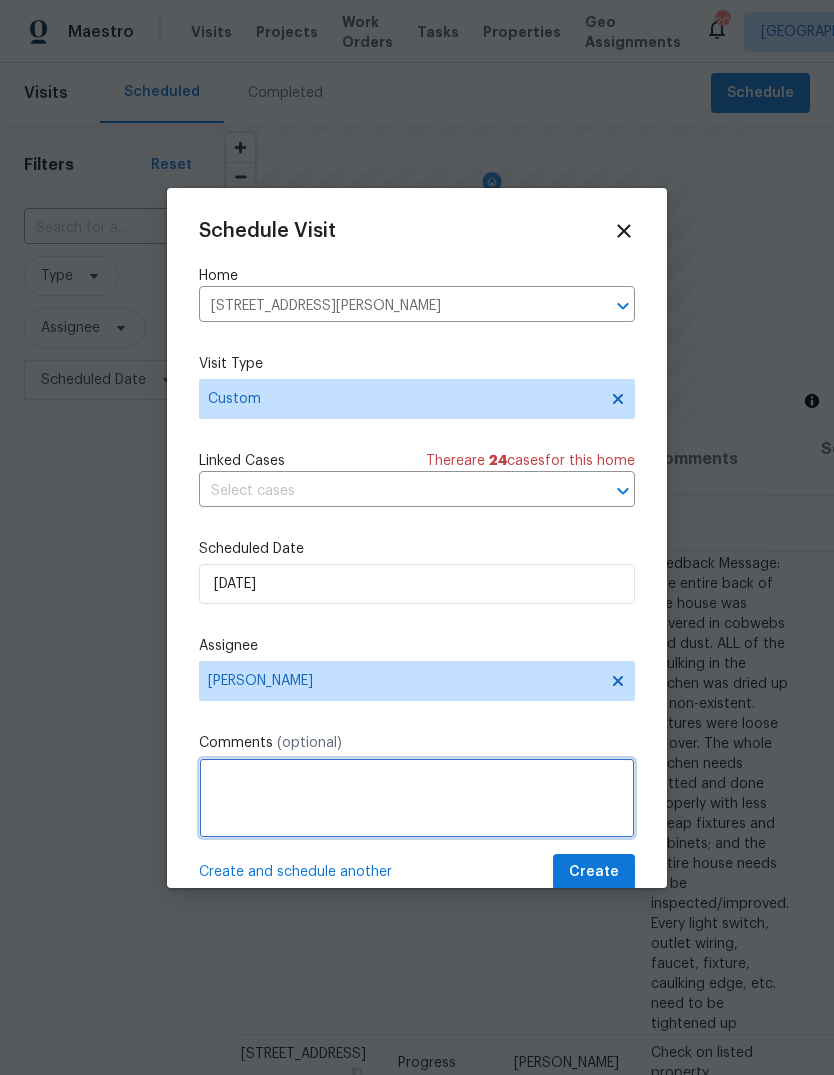 click at bounding box center (417, 798) 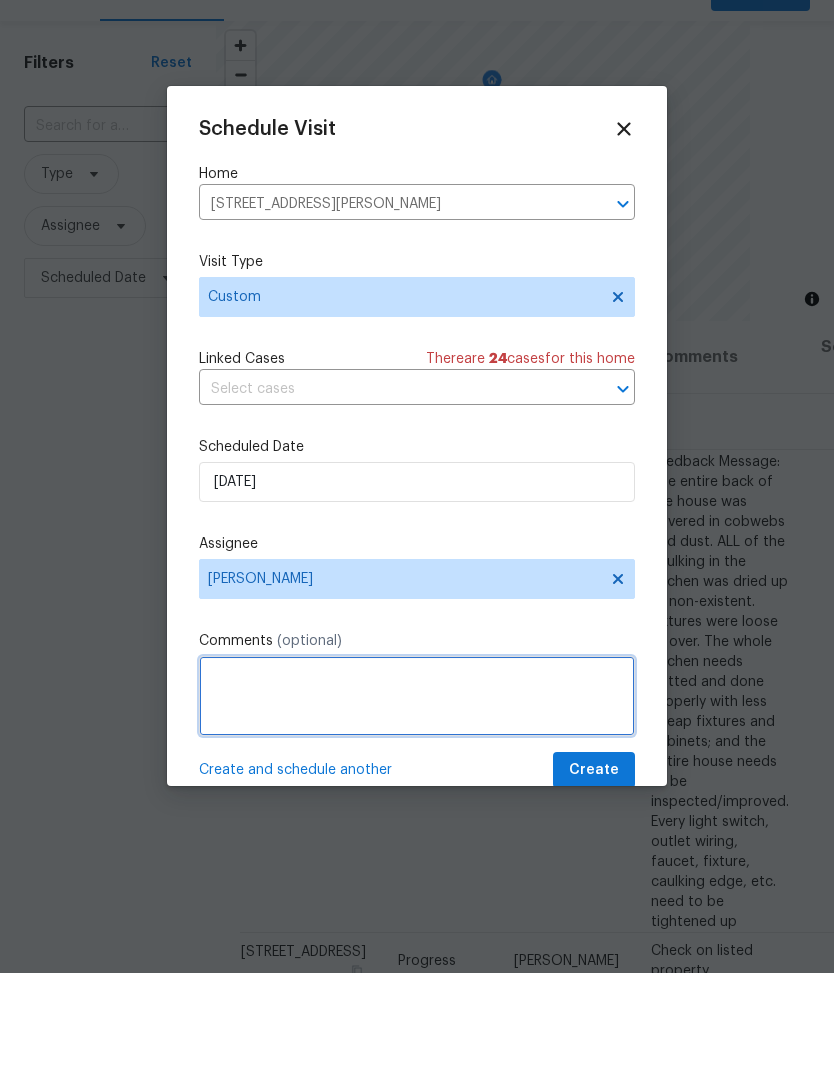 scroll, scrollTop: 75, scrollLeft: 0, axis: vertical 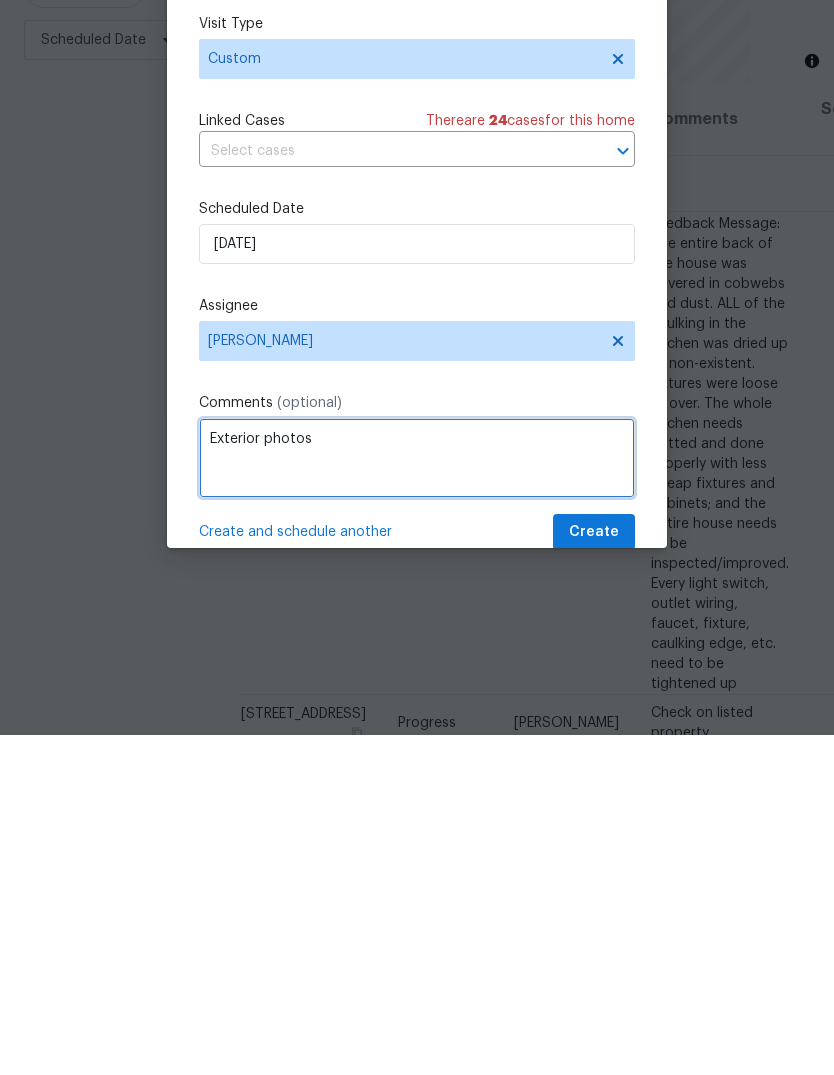 type on "Exterior photos" 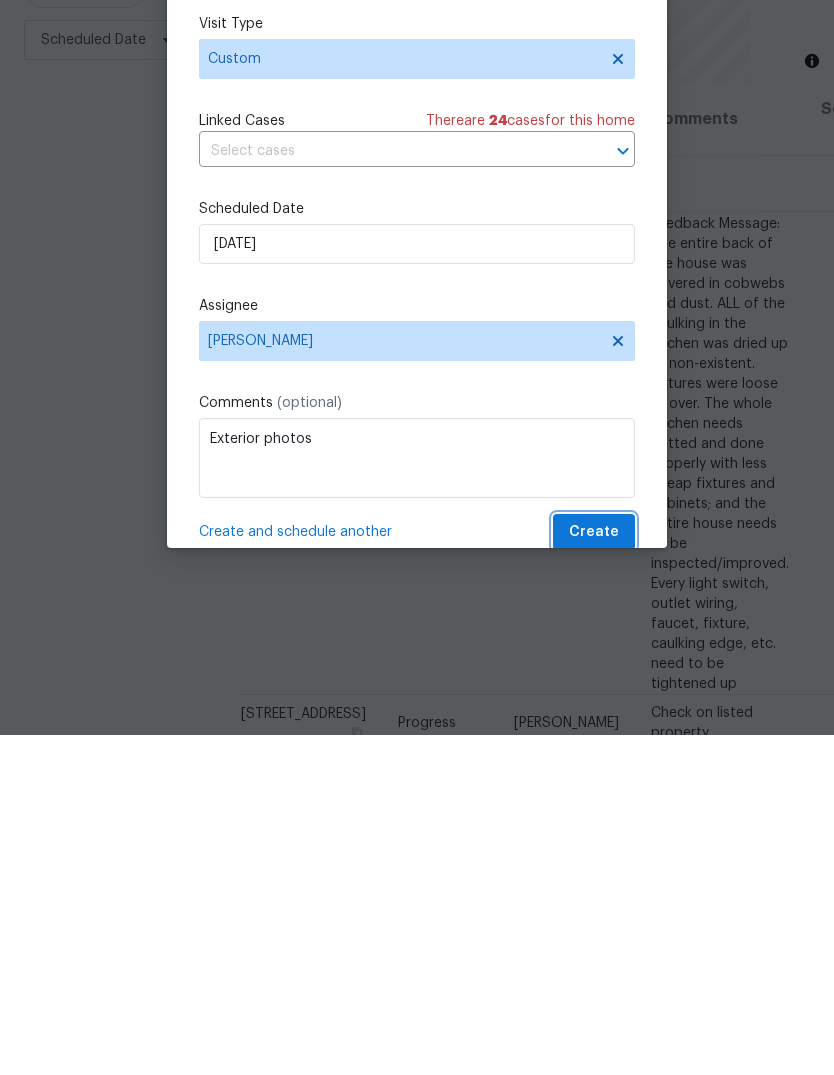 click on "Create" at bounding box center (594, 872) 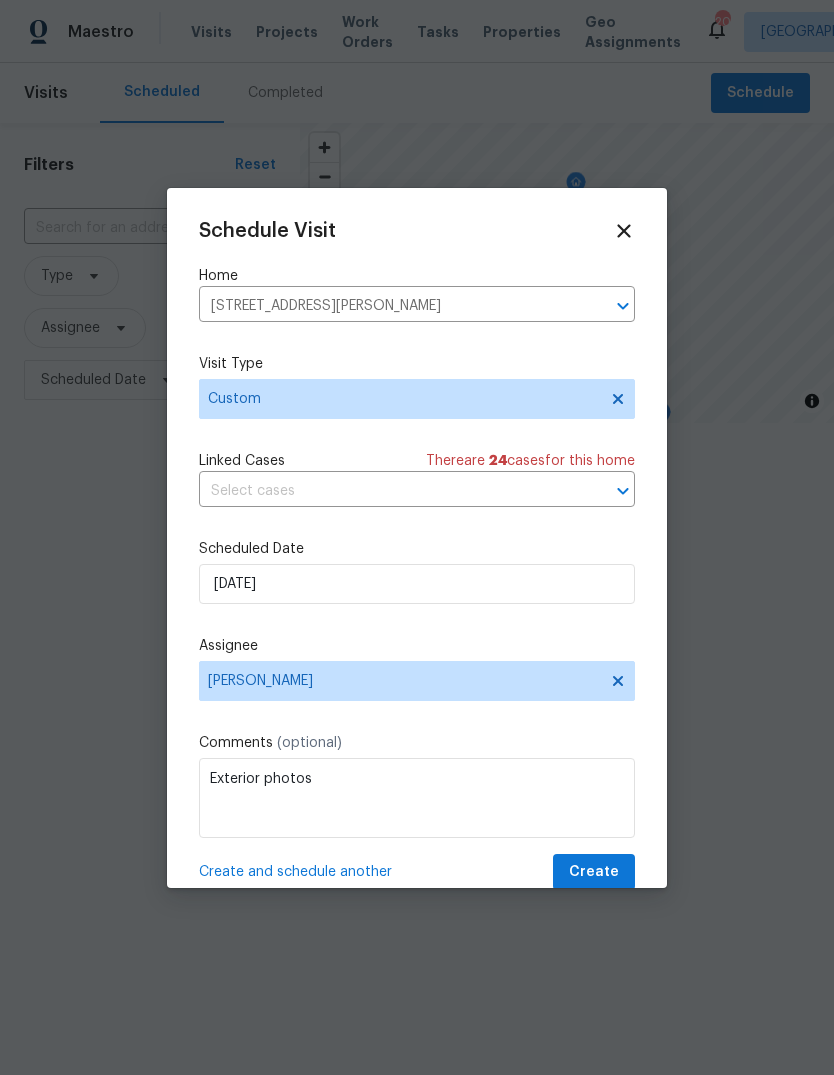 scroll, scrollTop: 0, scrollLeft: 0, axis: both 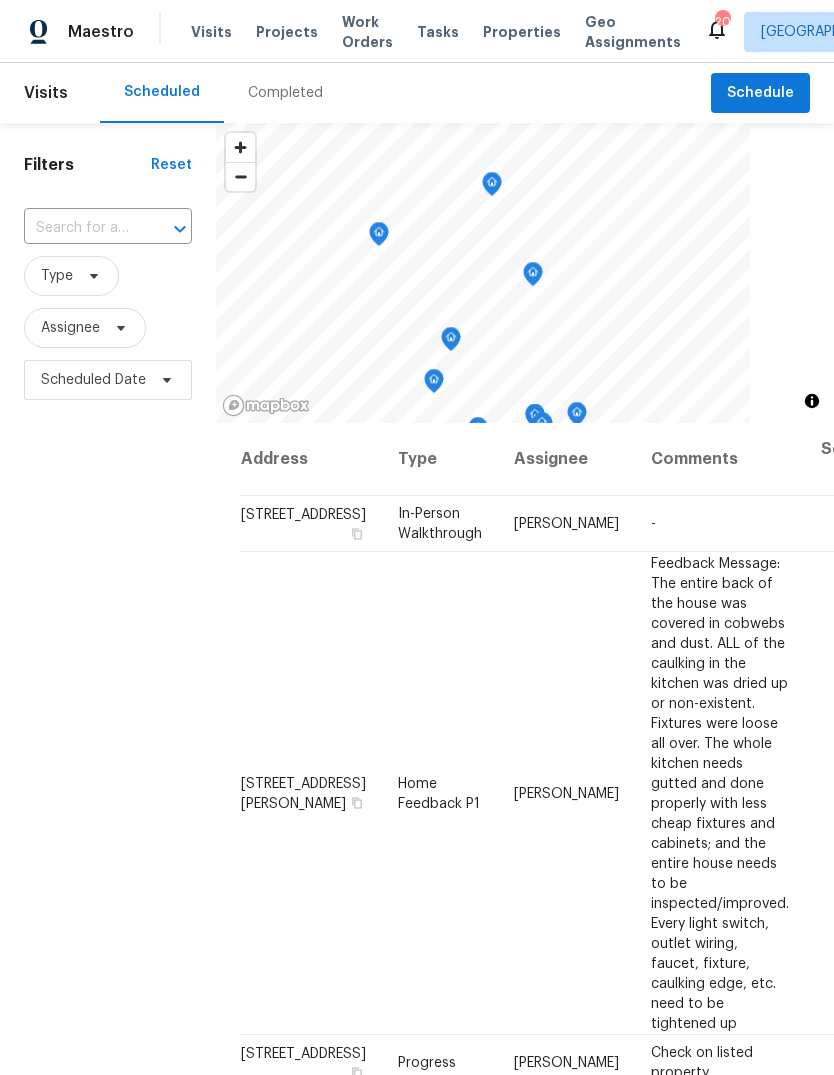 click on "Projects" at bounding box center (287, 32) 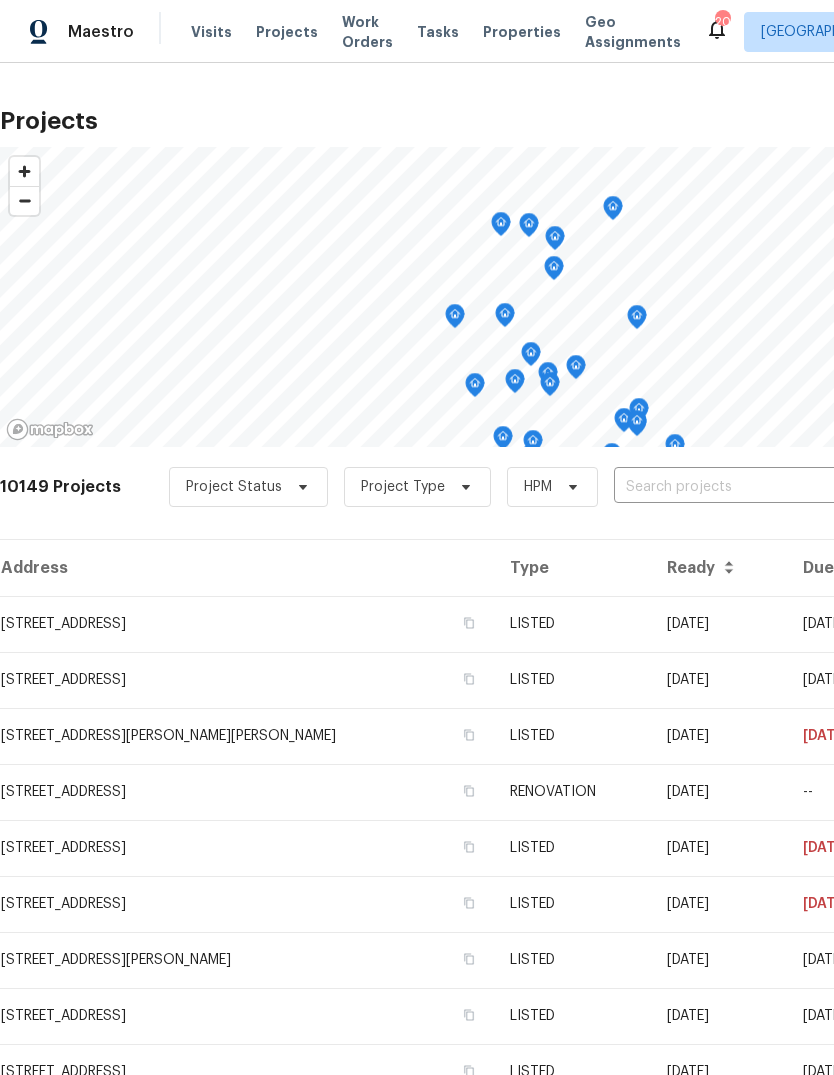 click at bounding box center (728, 487) 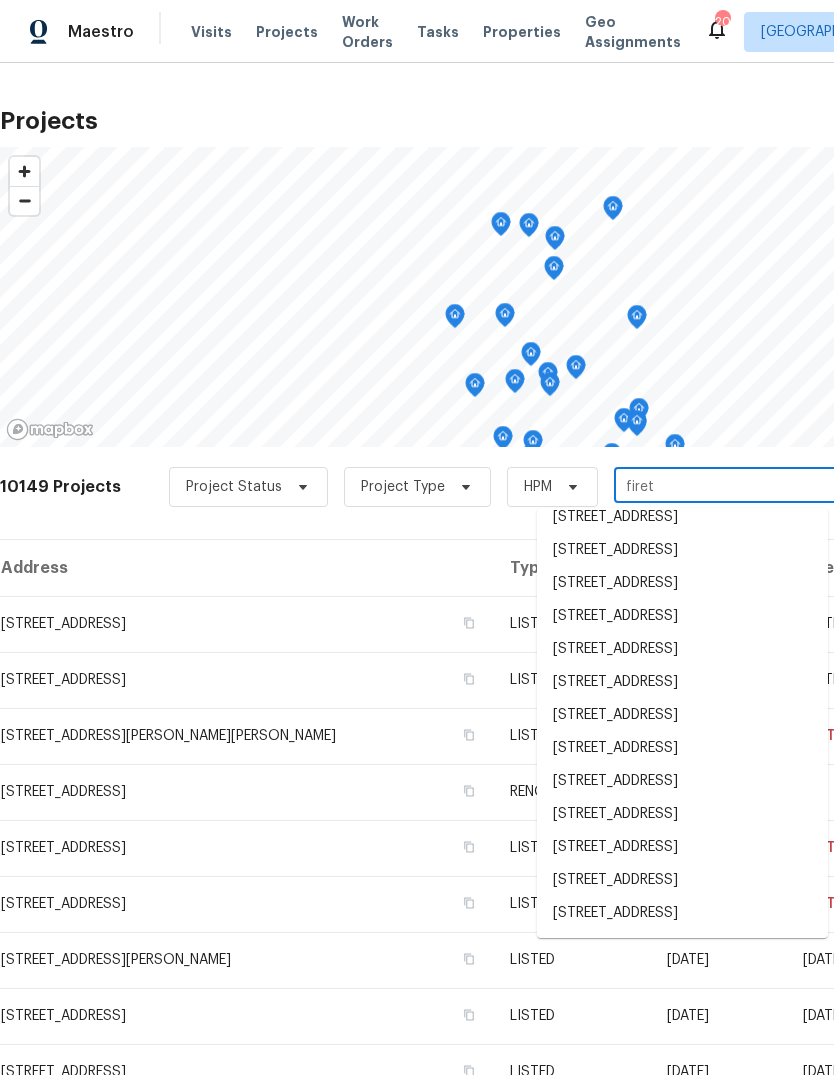 scroll, scrollTop: 0, scrollLeft: 0, axis: both 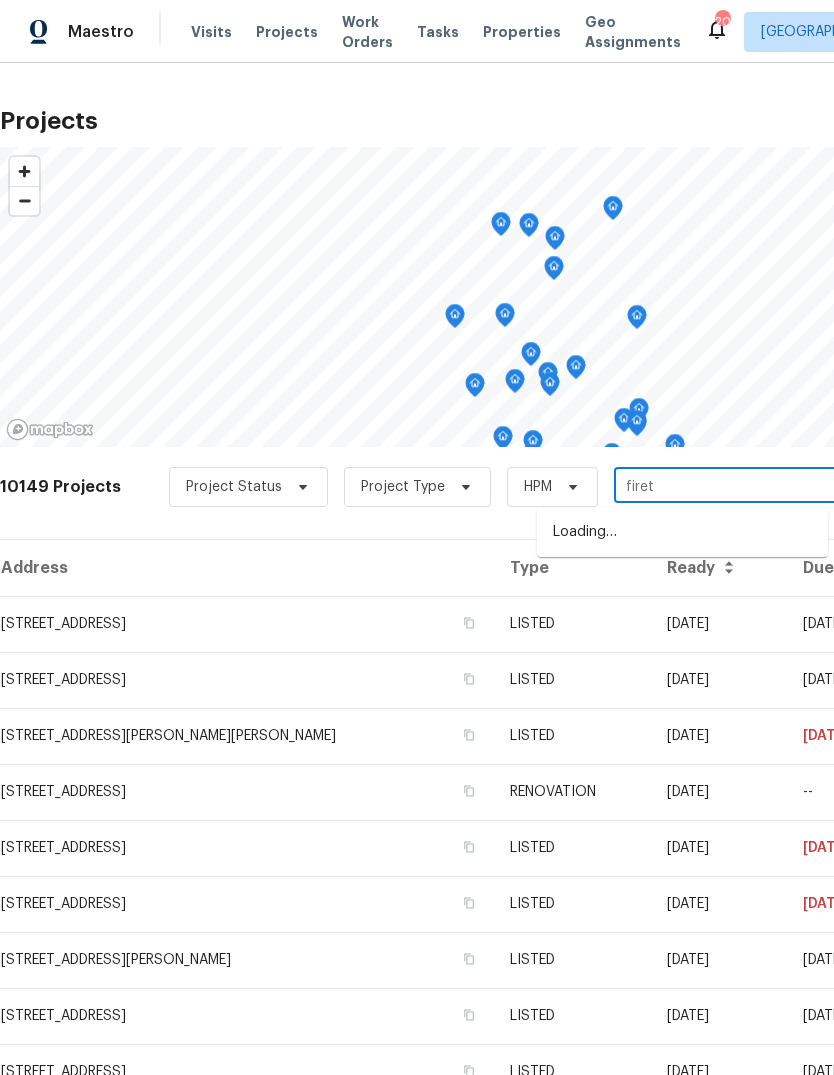 type on "fireth" 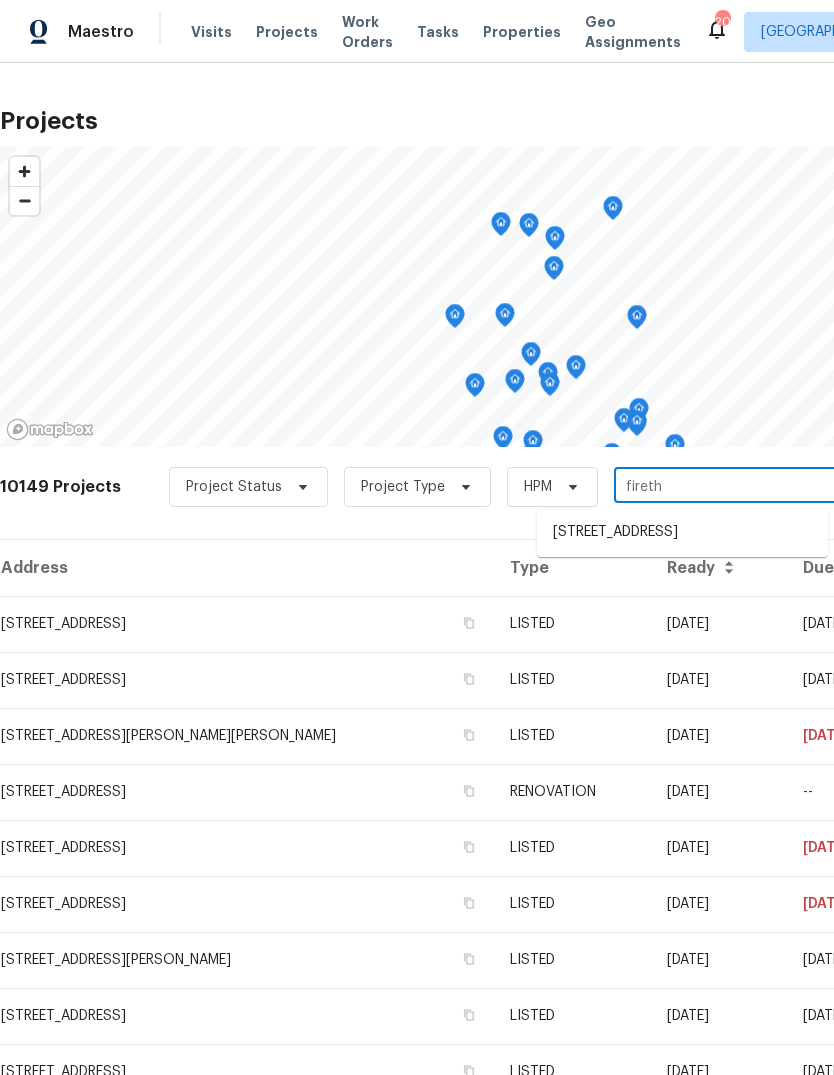 click on "7292 Firethorn, Littleton, CO 80125" at bounding box center [682, 532] 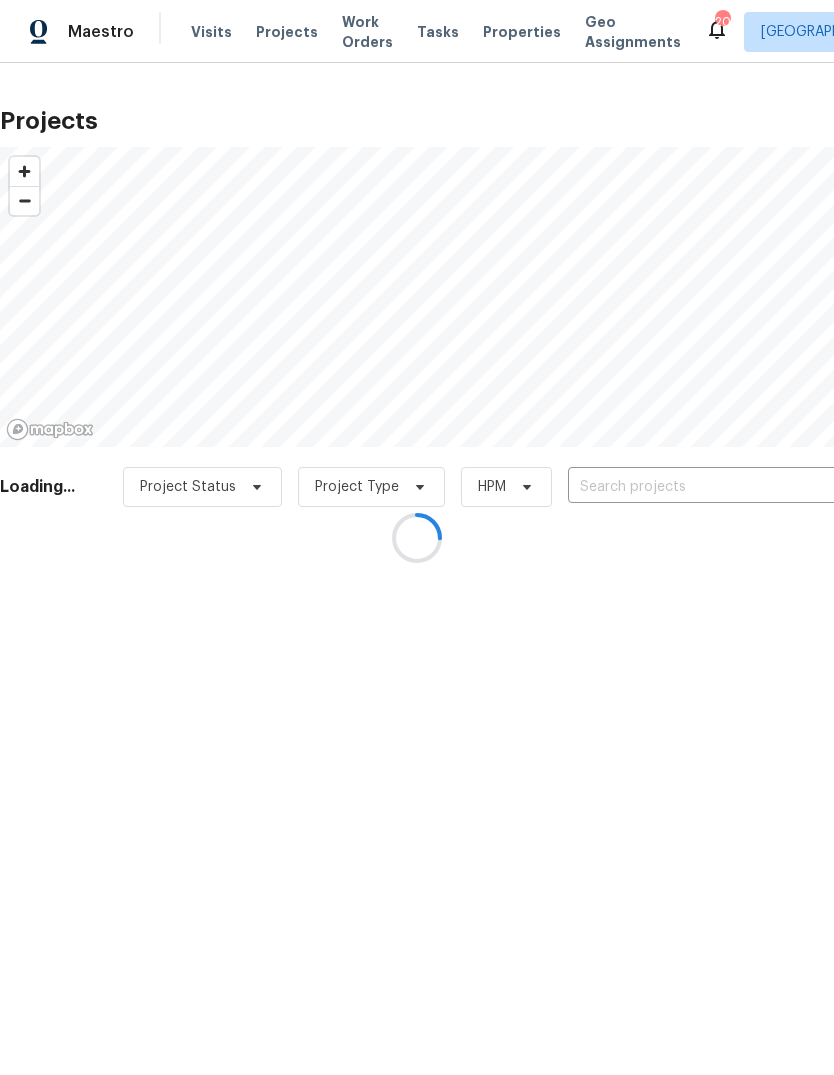 type on "7292 Firethorn, Littleton, CO 80125" 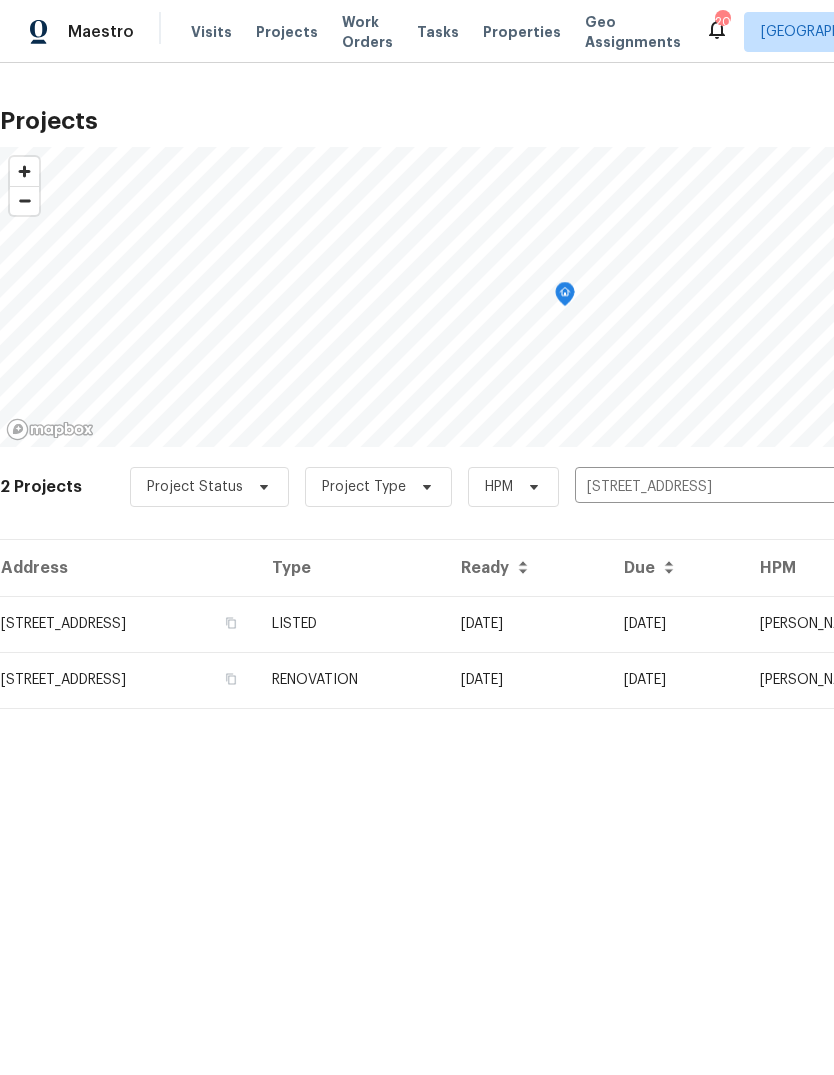 click on "RENOVATION" at bounding box center [350, 680] 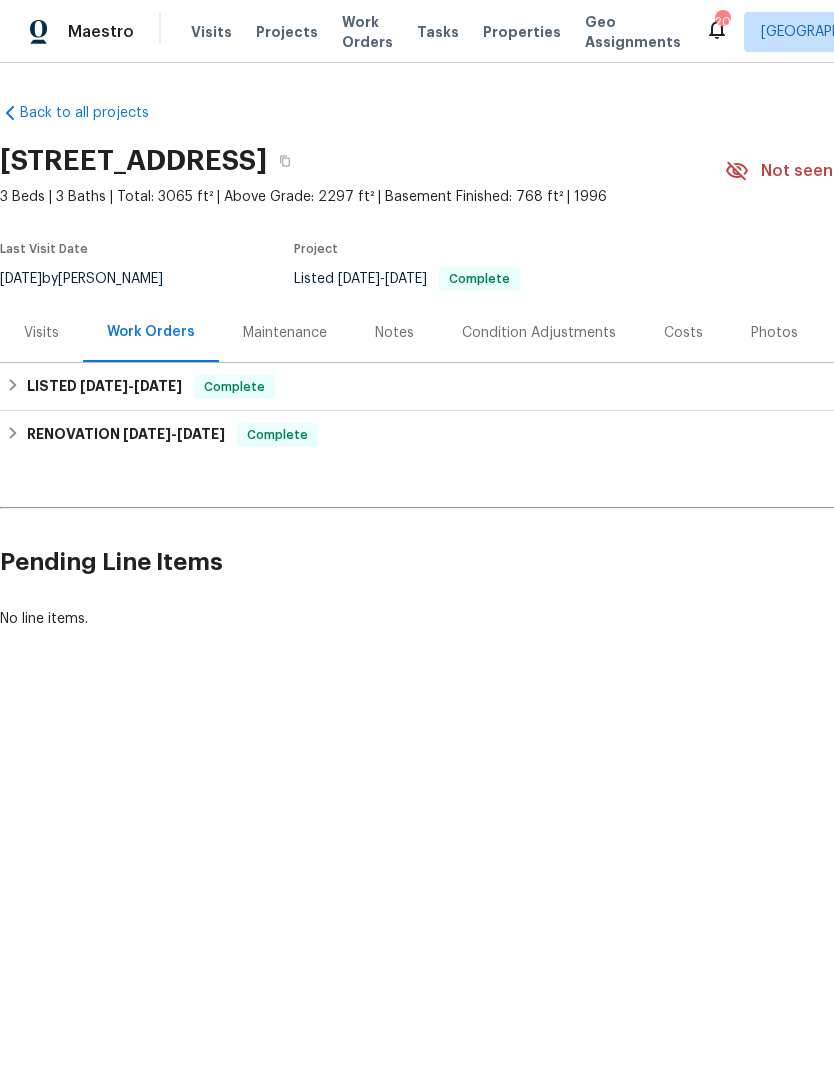 click on "Costs" at bounding box center [683, 332] 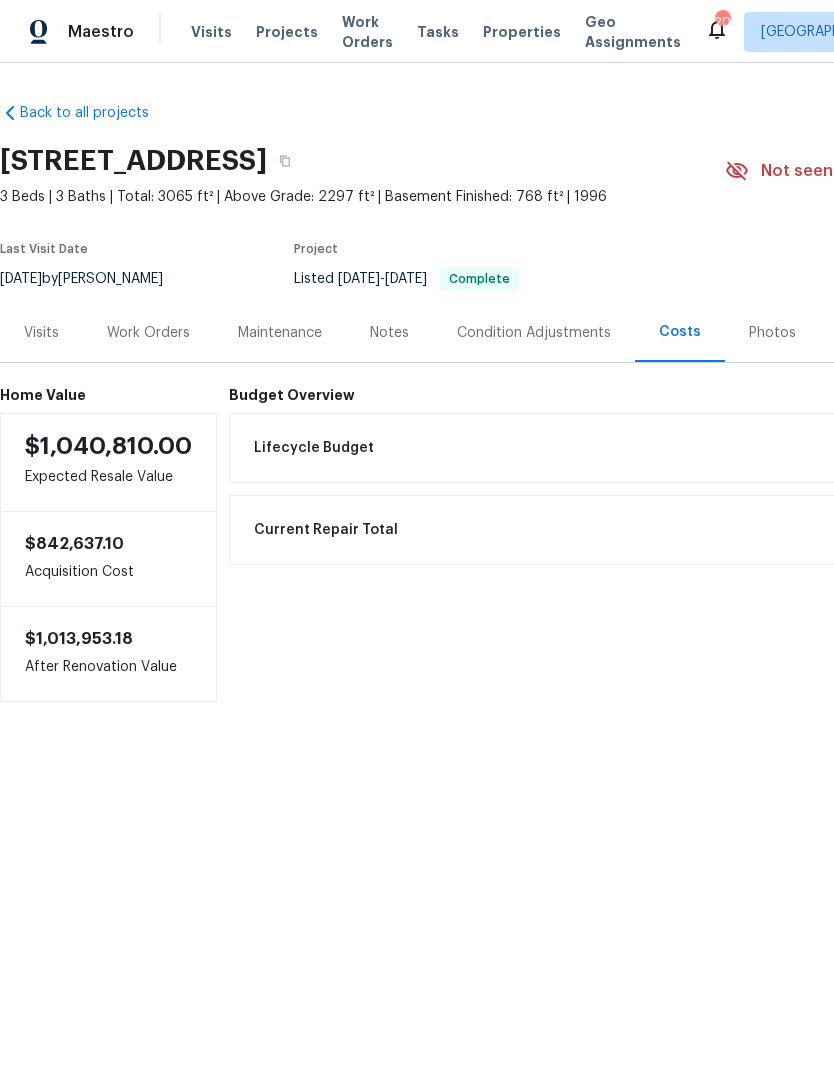 scroll, scrollTop: 0, scrollLeft: 0, axis: both 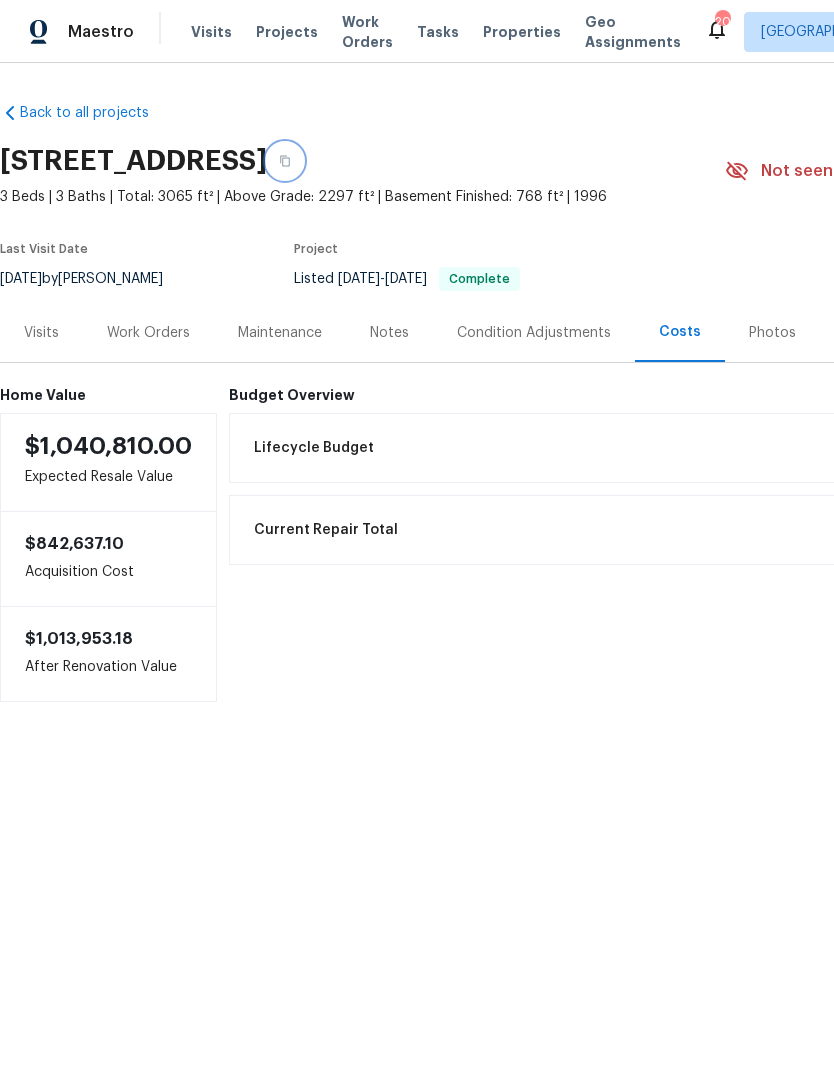 click at bounding box center [285, 161] 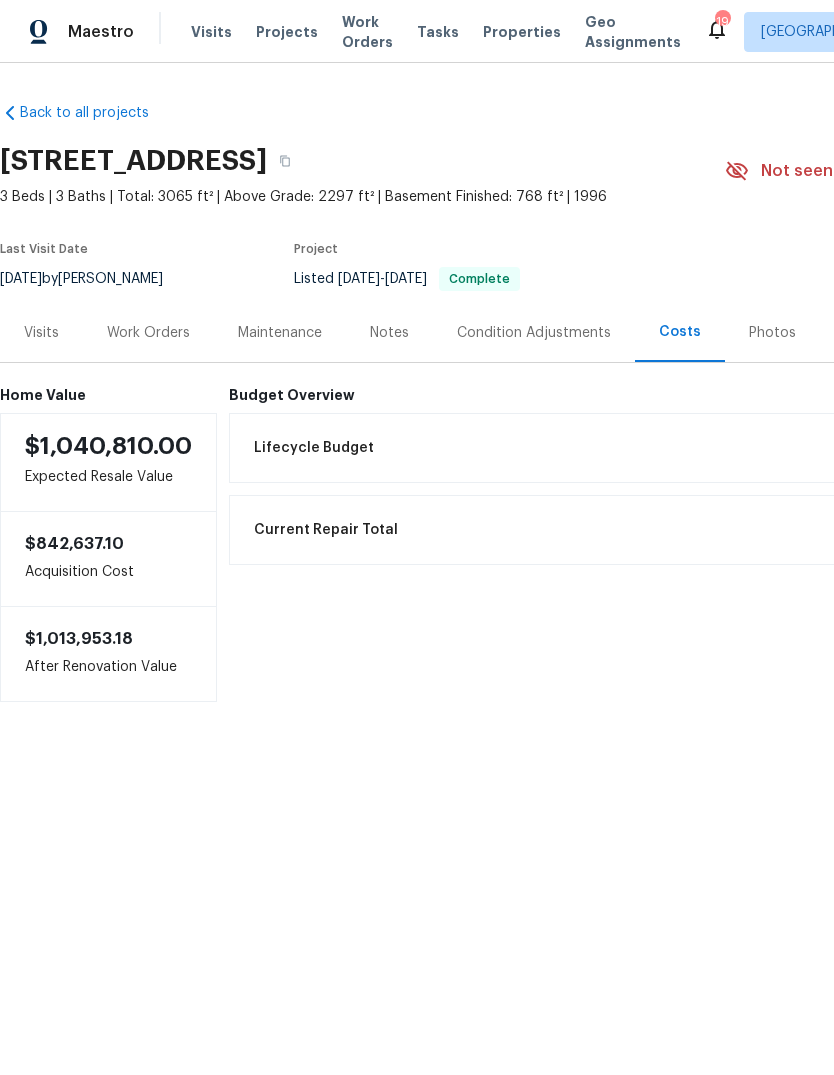 click on "Visits" at bounding box center [211, 32] 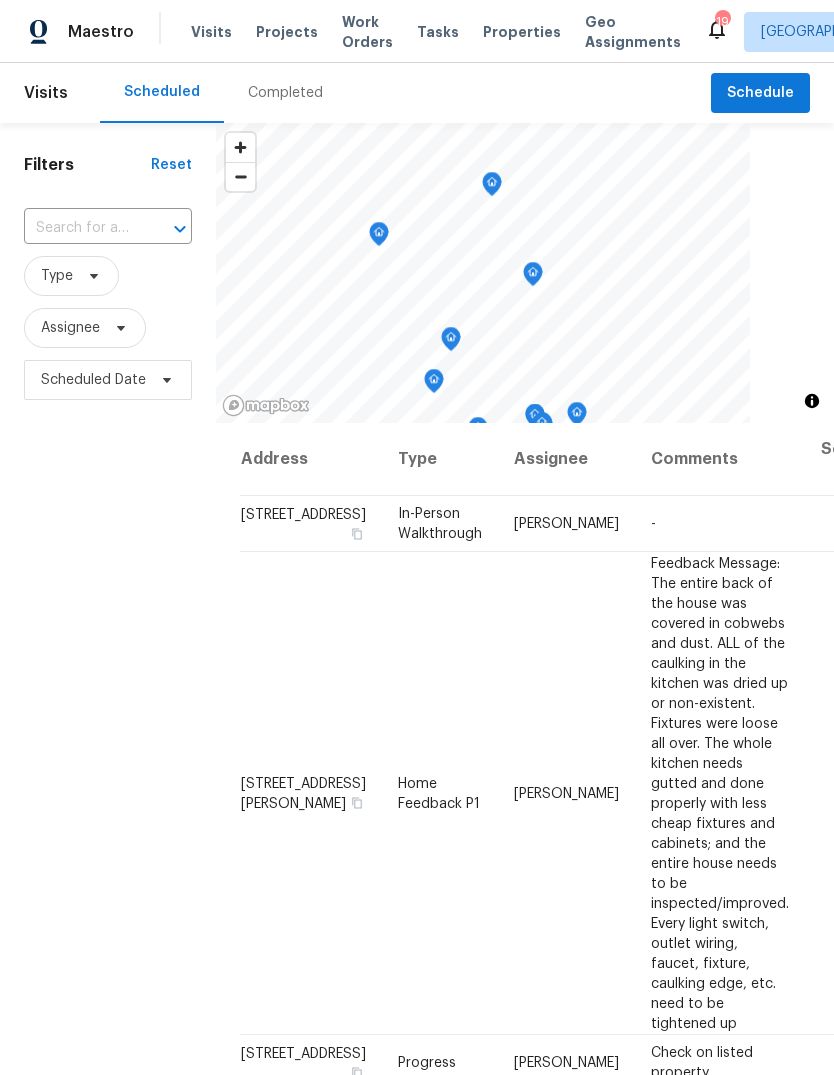 click on "Properties" at bounding box center [522, 32] 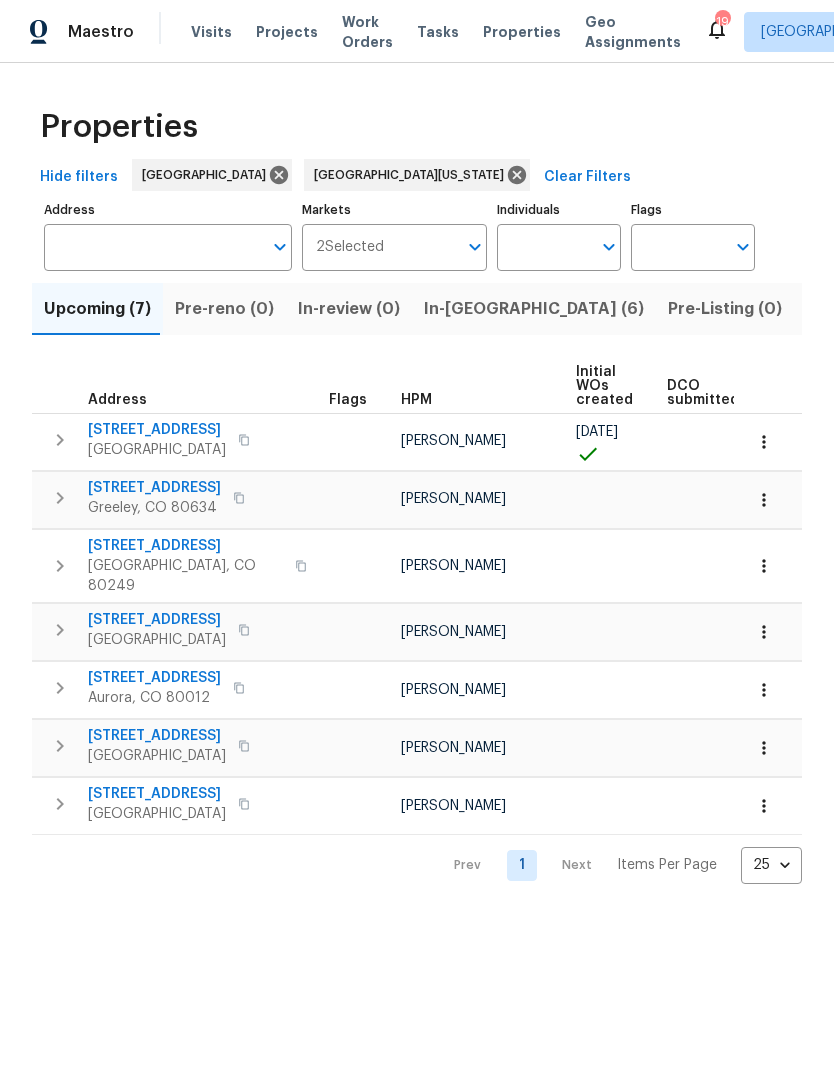 click on "Upcoming (7)" at bounding box center [97, 309] 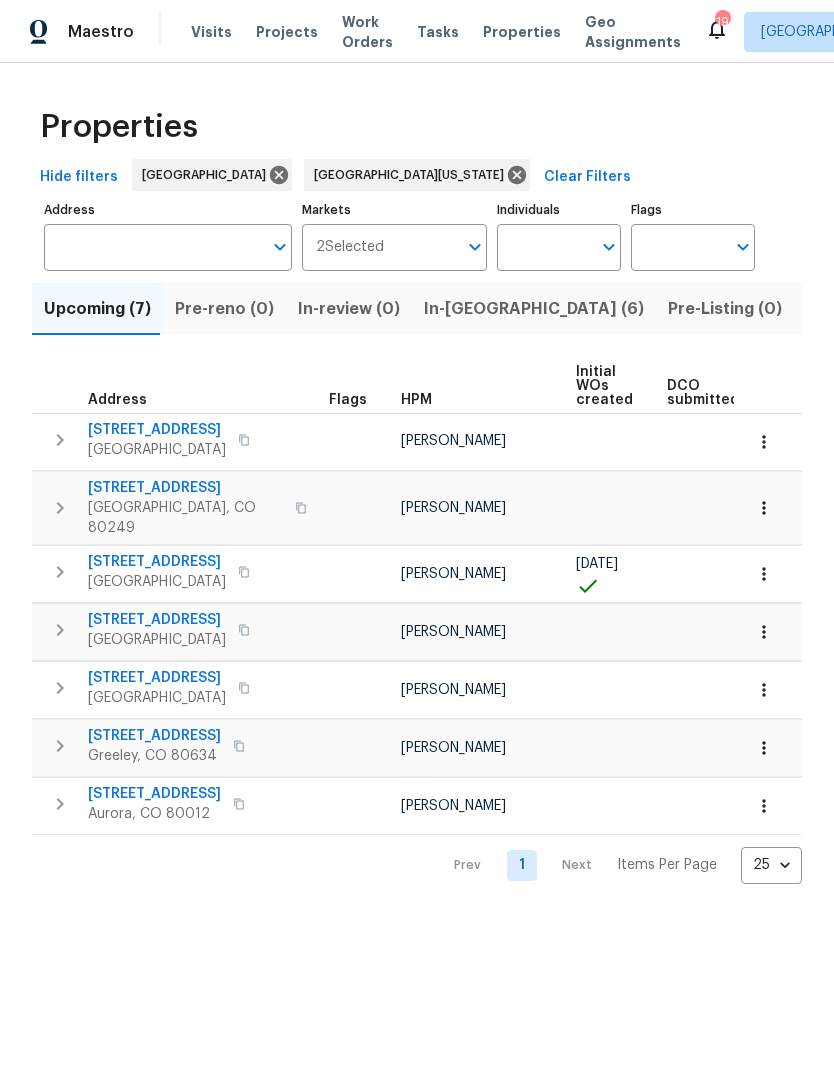 scroll, scrollTop: 0, scrollLeft: 0, axis: both 